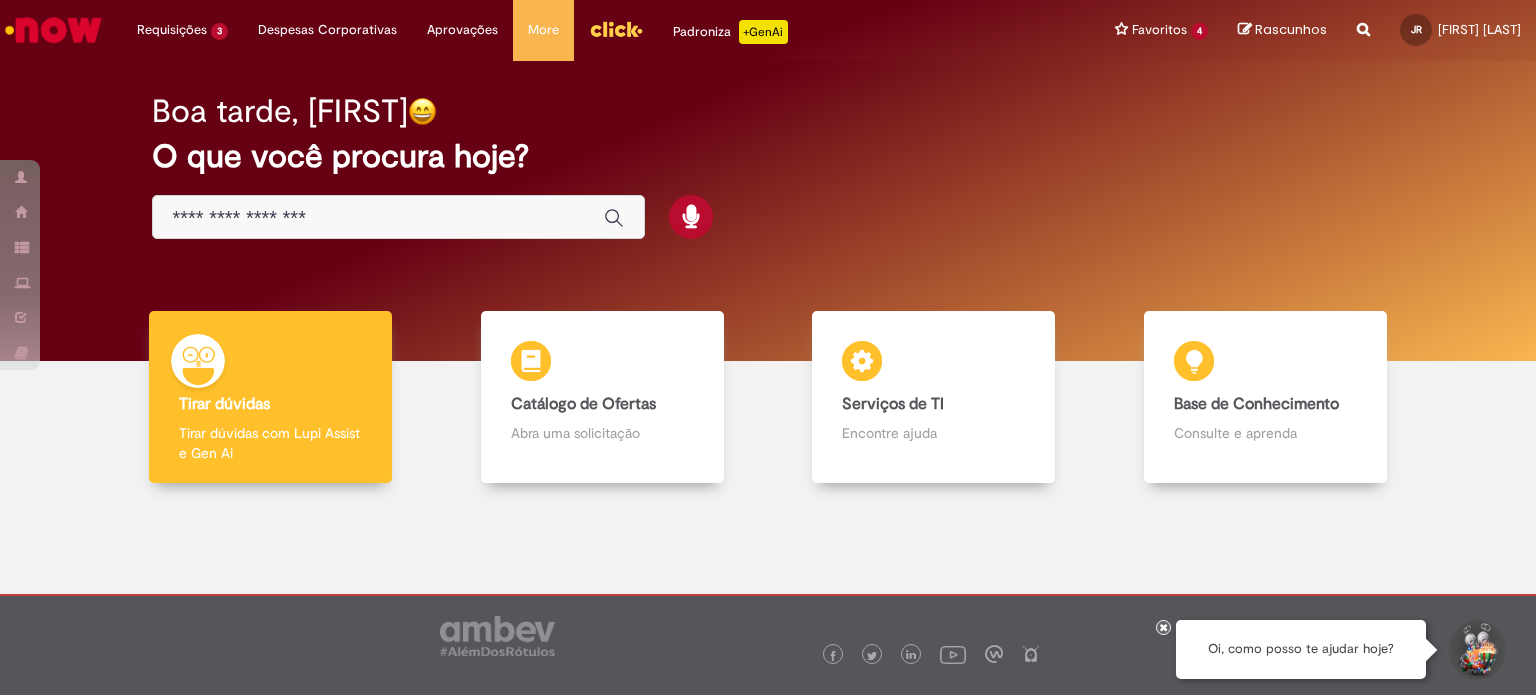 scroll, scrollTop: 0, scrollLeft: 0, axis: both 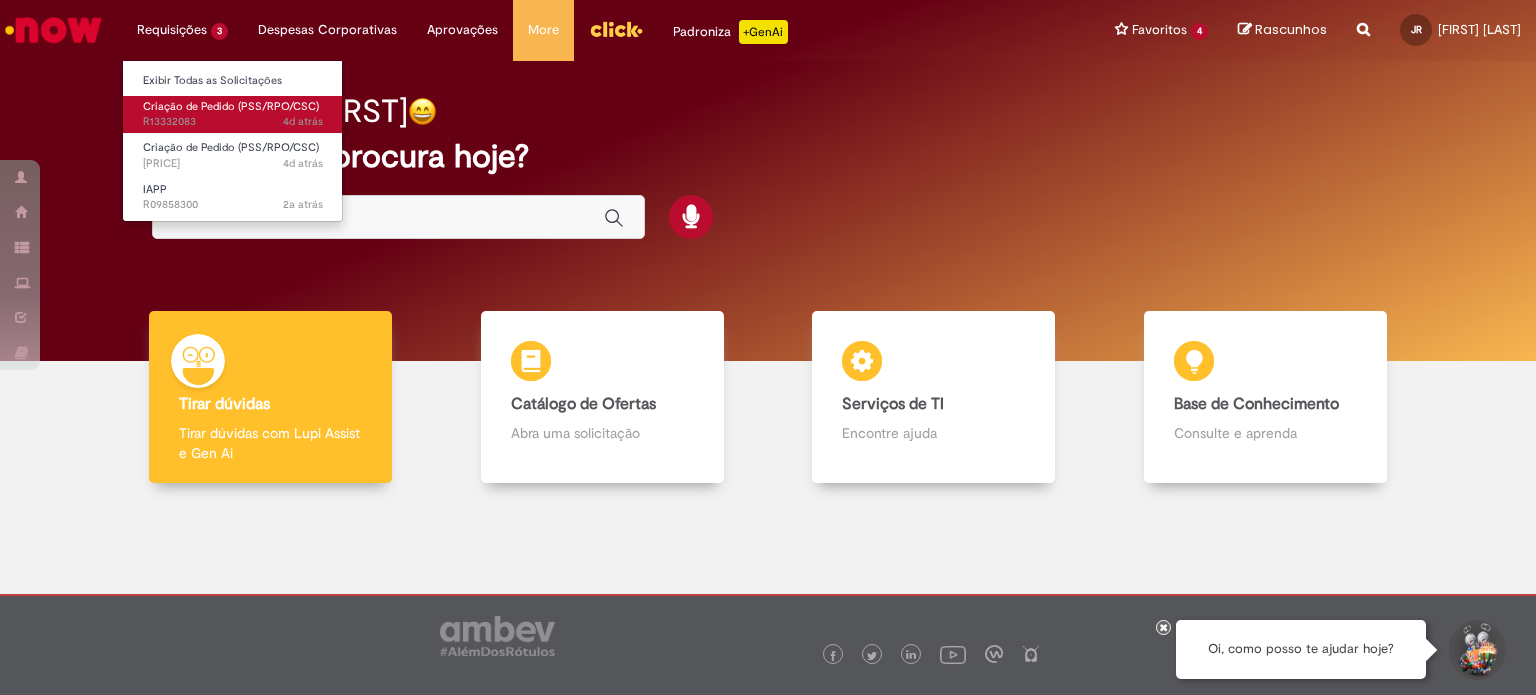 click on "4d atrás 4 dias atrás [PRICE]" at bounding box center [233, 122] 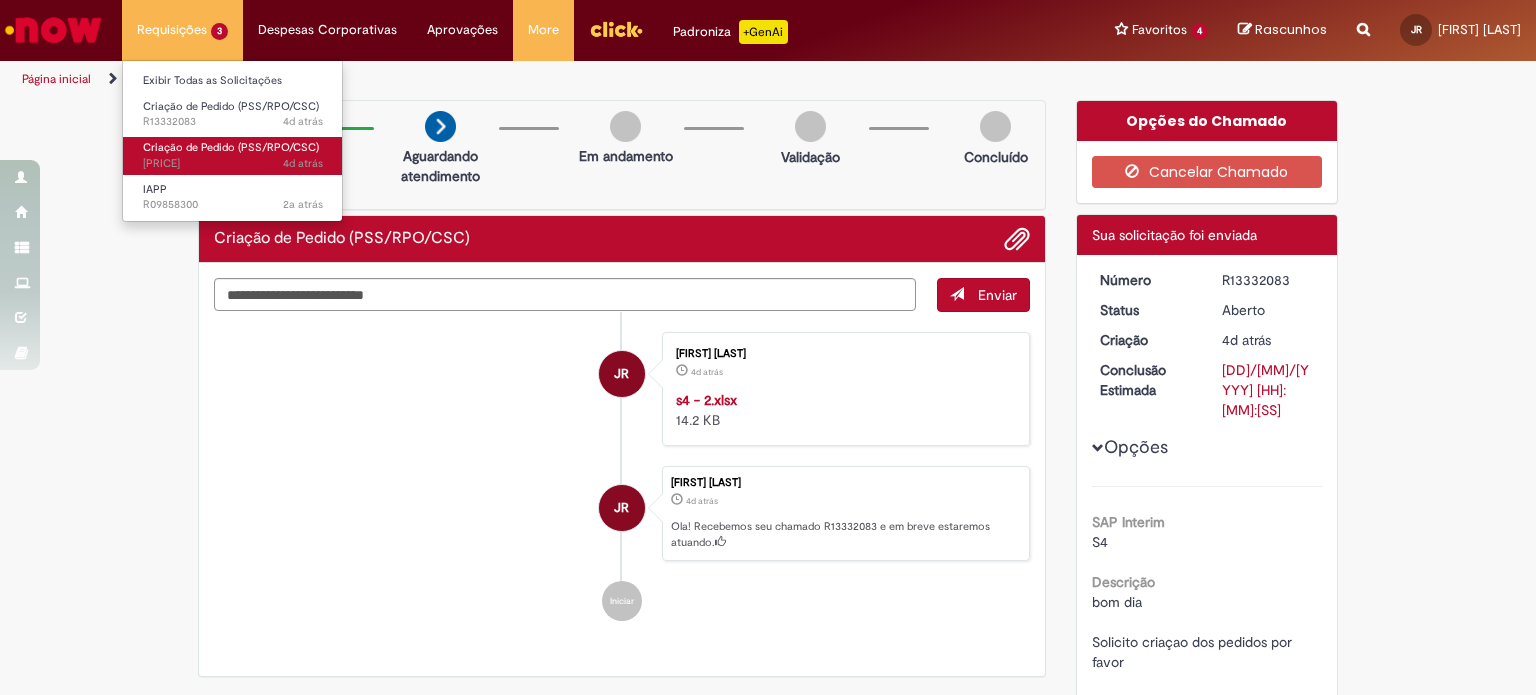 click on "4d atrás 4 dias atrás [PRICE]" at bounding box center (233, 164) 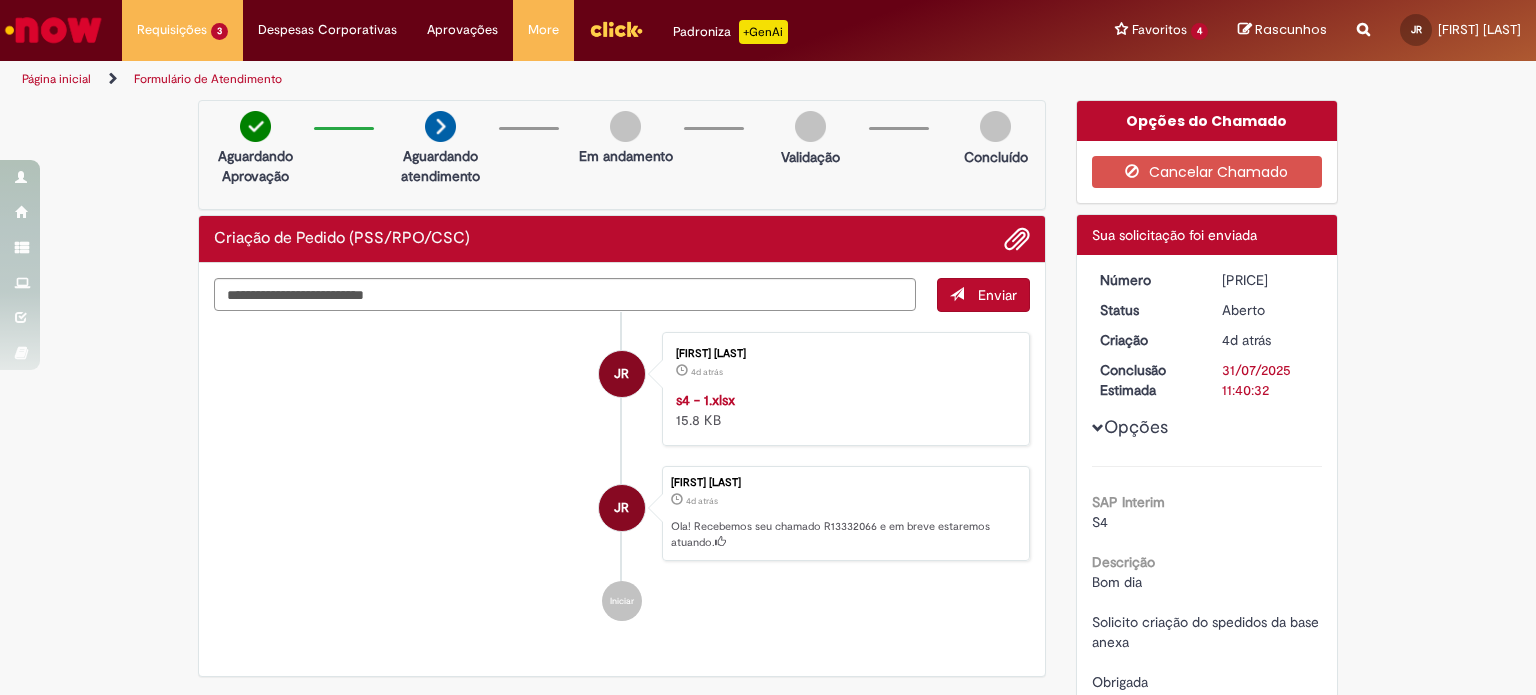 click at bounding box center [1363, 18] 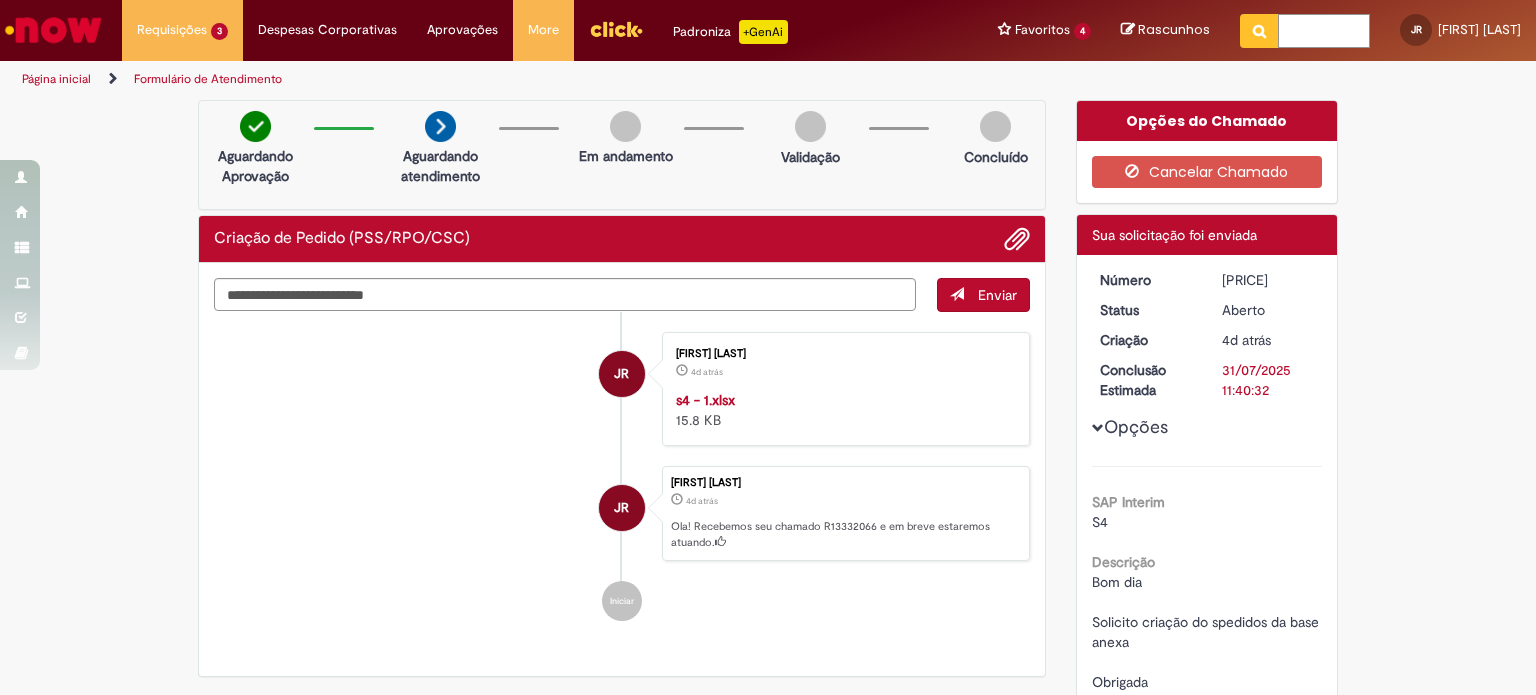 click at bounding box center [1324, 31] 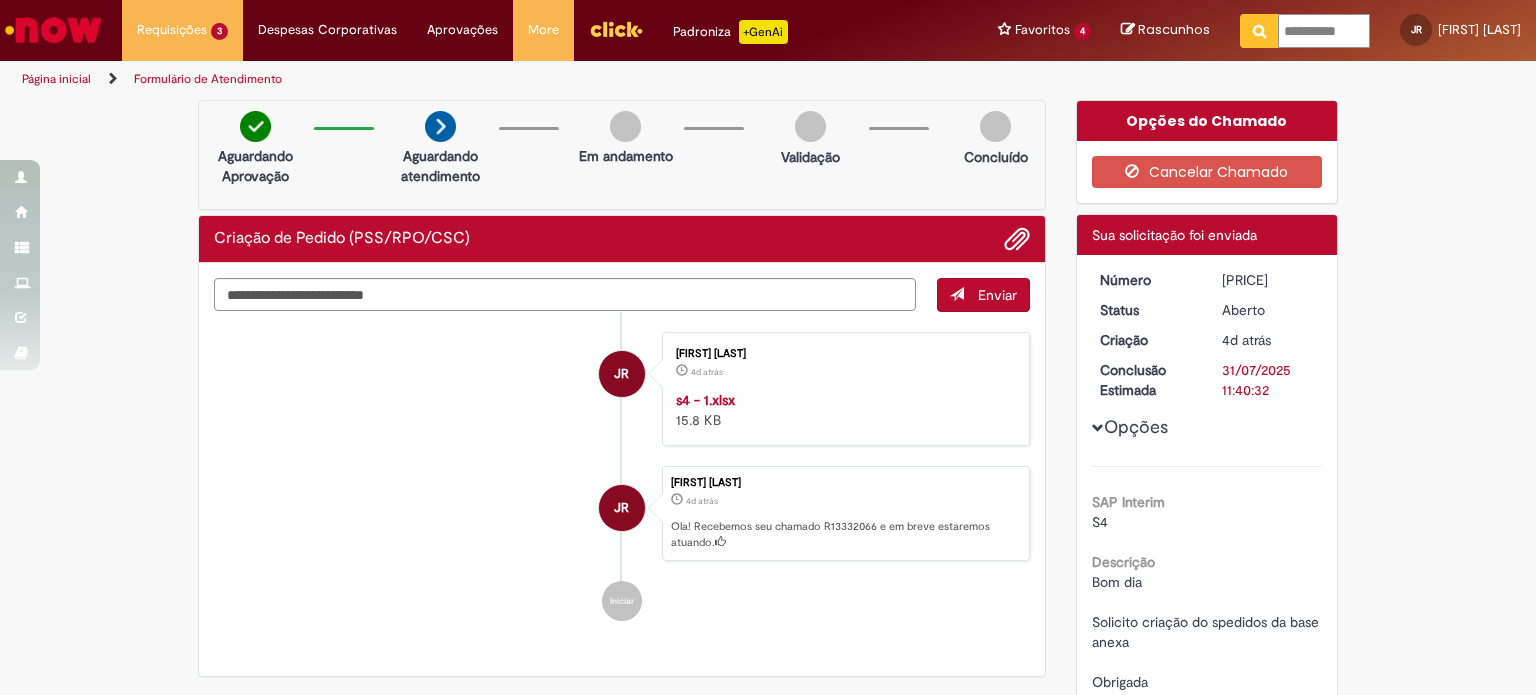 type on "**********" 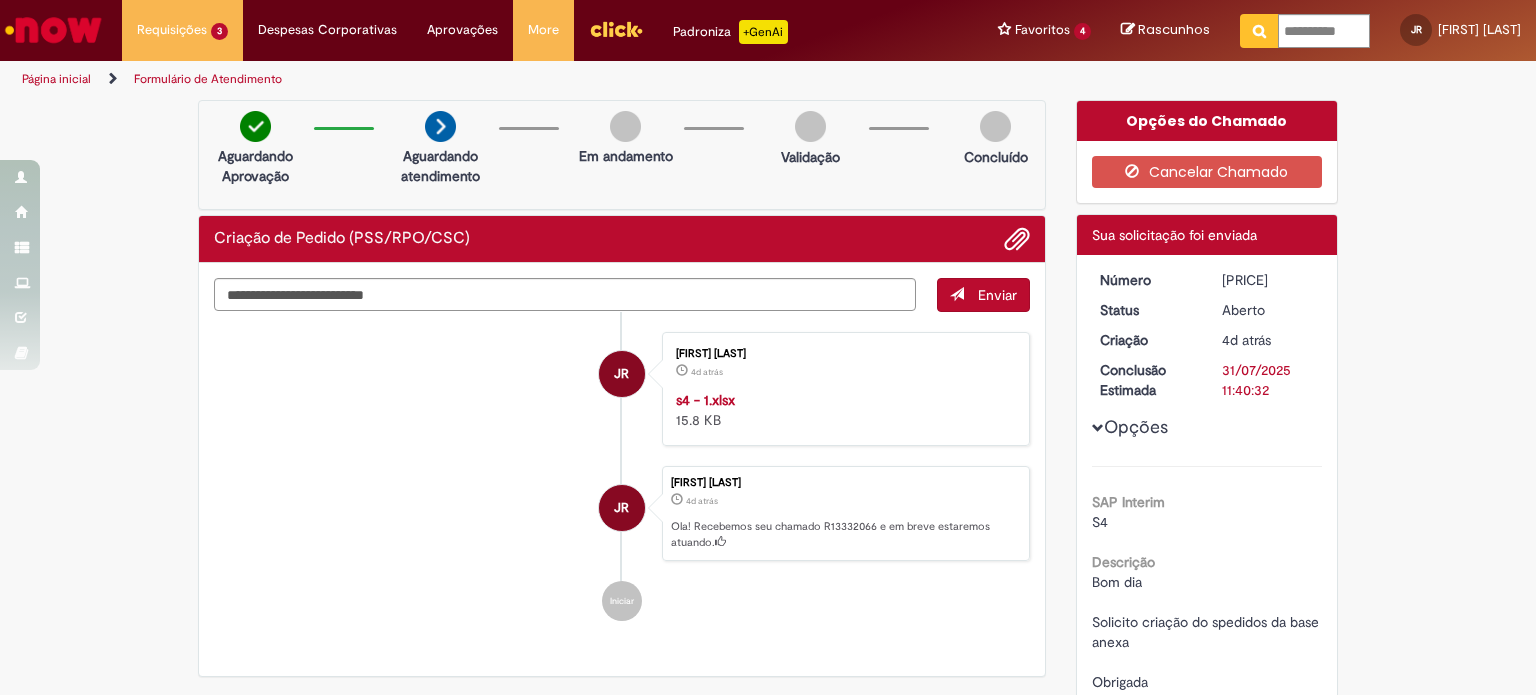 click at bounding box center [1259, 31] 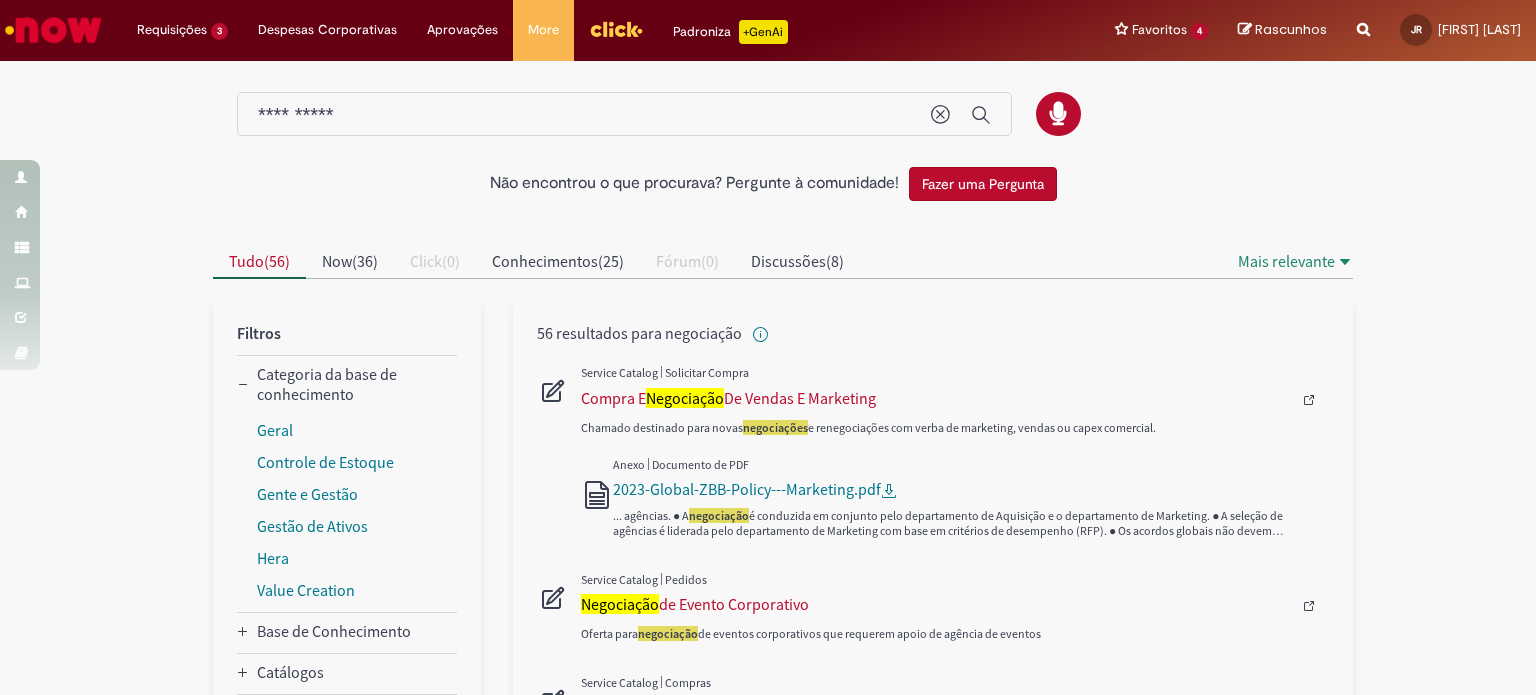 scroll, scrollTop: 0, scrollLeft: 0, axis: both 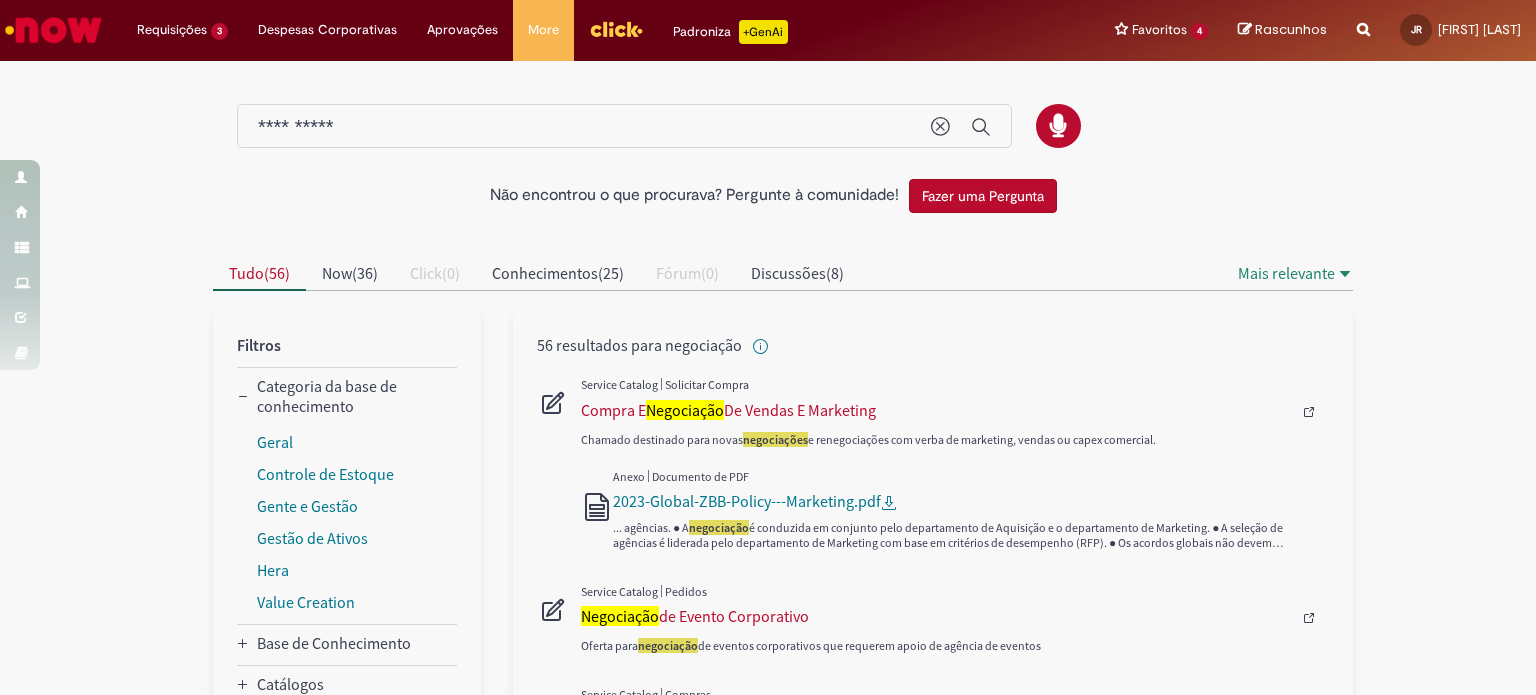 click on "**********" at bounding box center [584, 127] 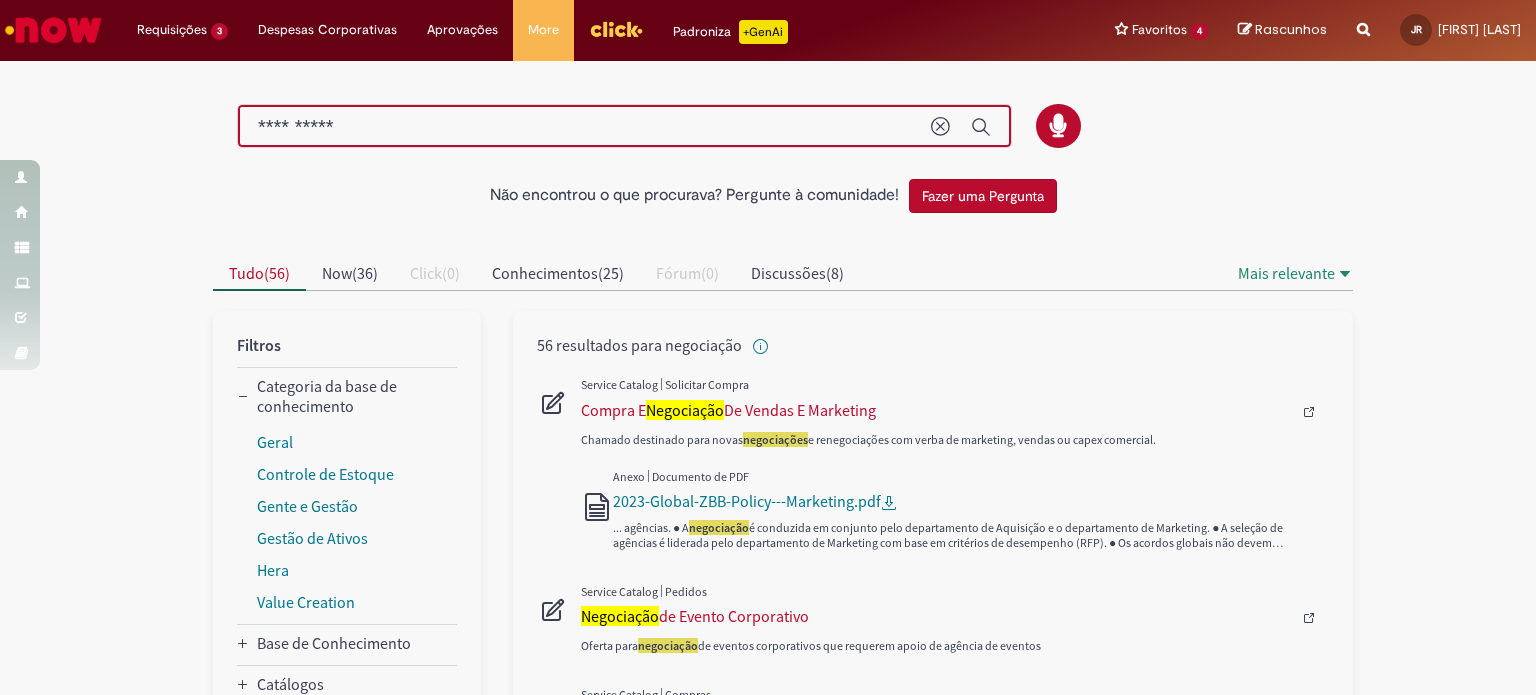 drag, startPoint x: 539, startPoint y: 120, endPoint x: 0, endPoint y: 46, distance: 544.0561 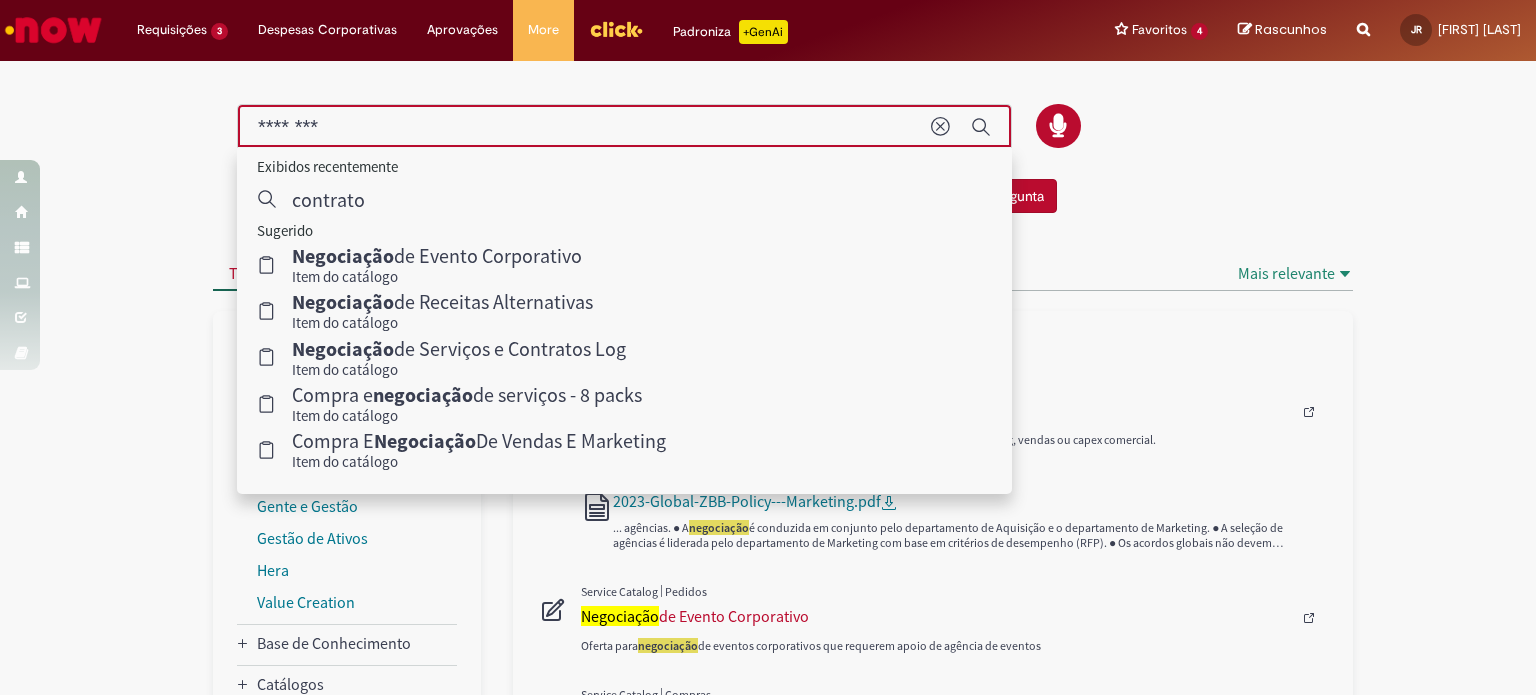 type on "********" 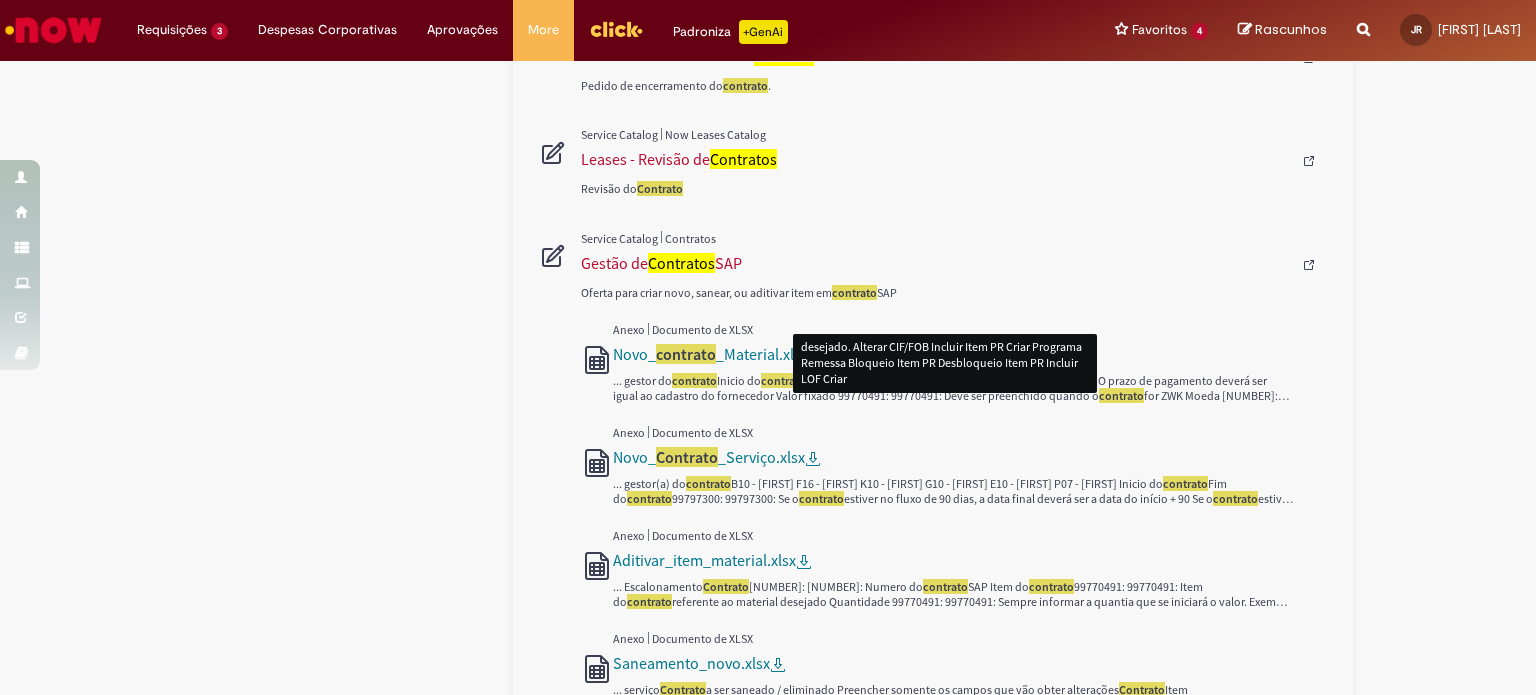 scroll, scrollTop: 1700, scrollLeft: 0, axis: vertical 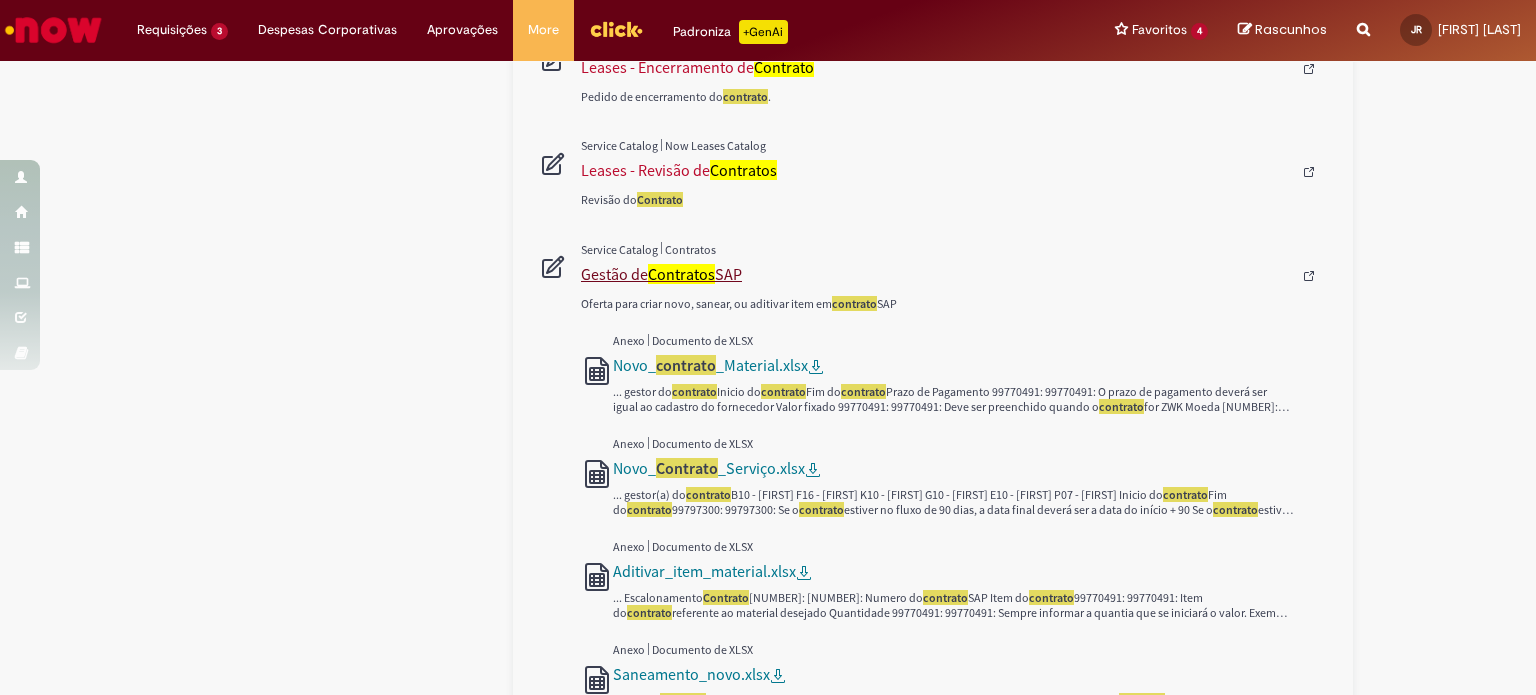 click on "Gestão de  Contratos  SAP" at bounding box center (936, 274) 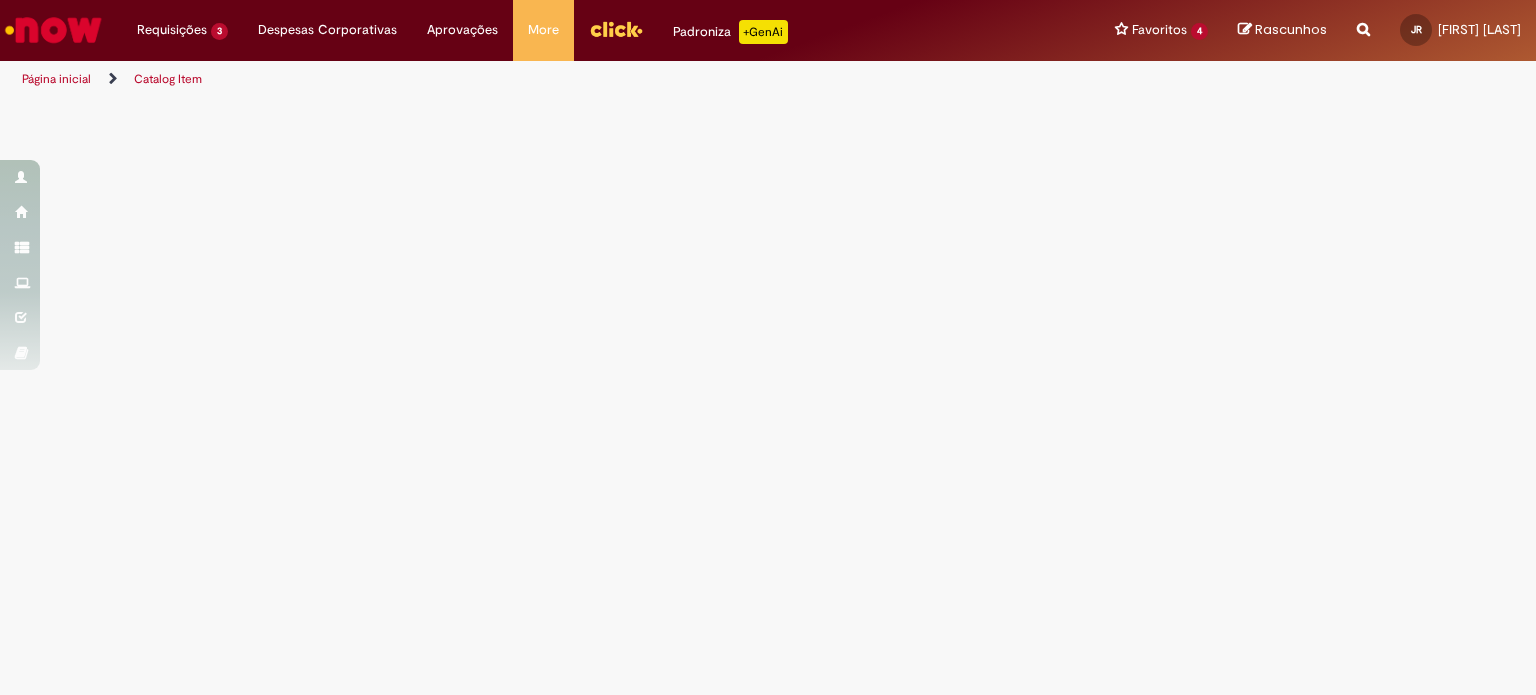 scroll, scrollTop: 0, scrollLeft: 0, axis: both 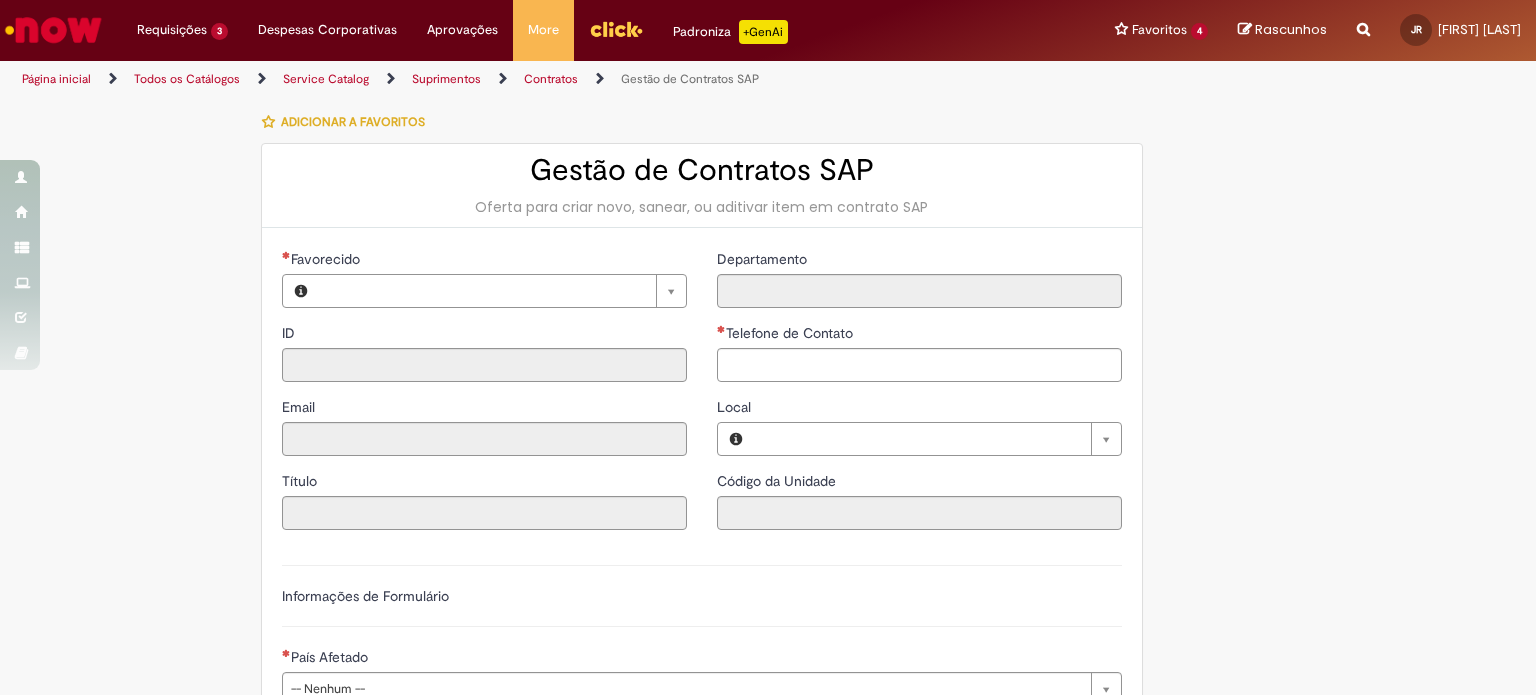 type on "********" 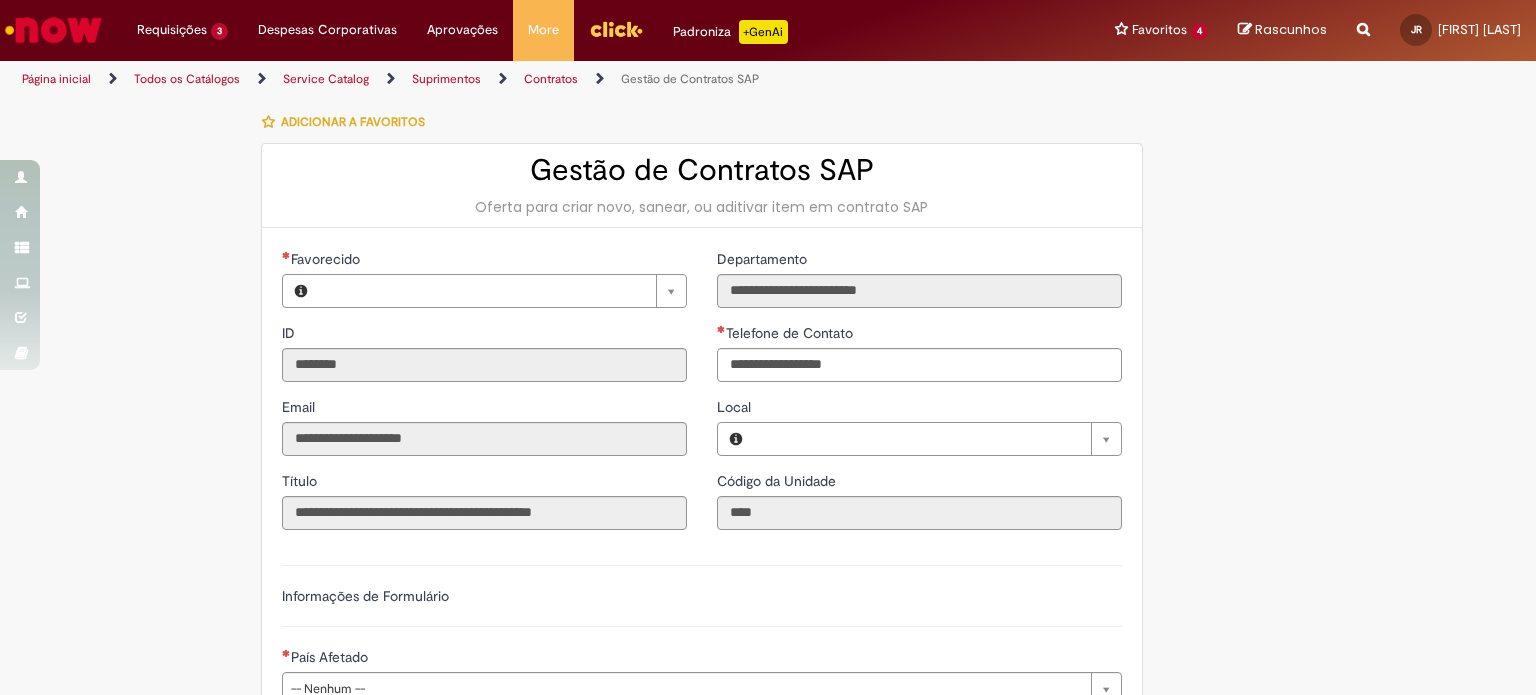 type on "**********" 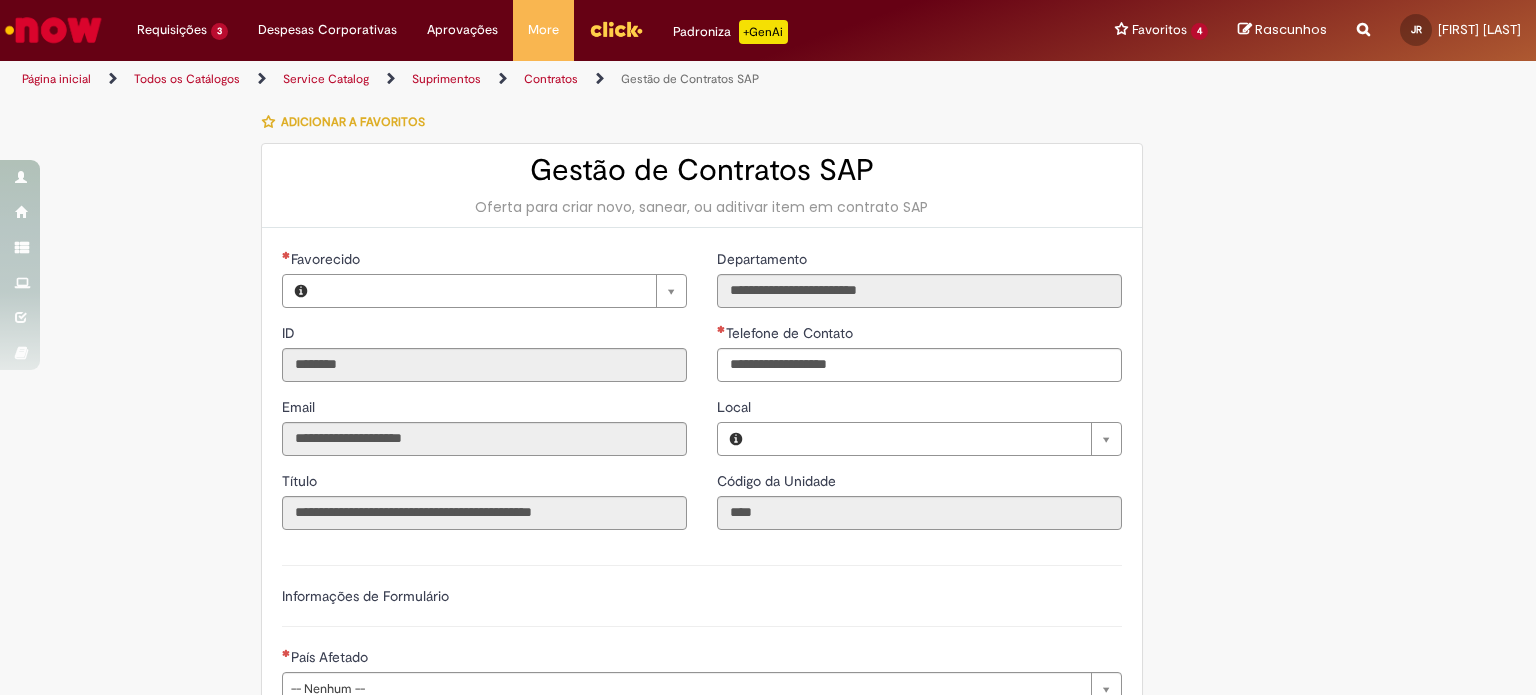 type on "**********" 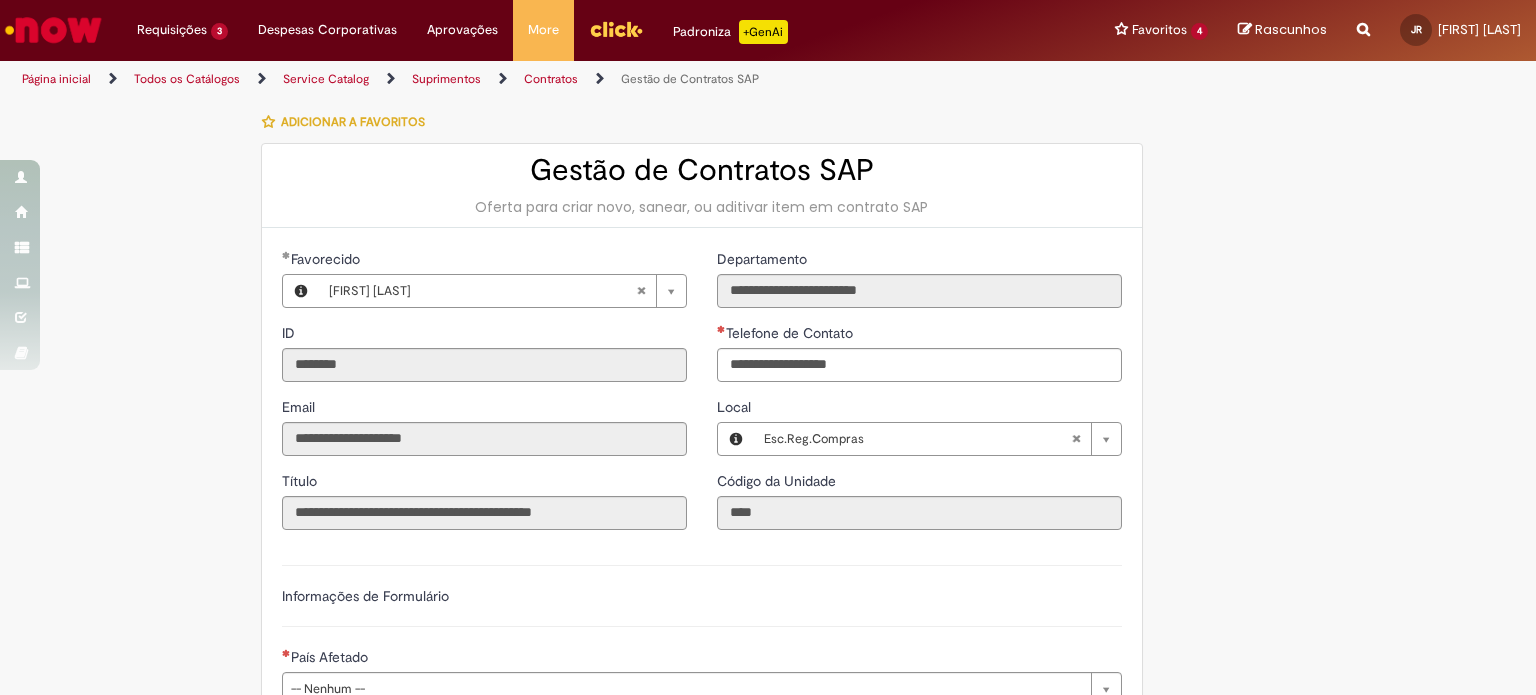 type on "**********" 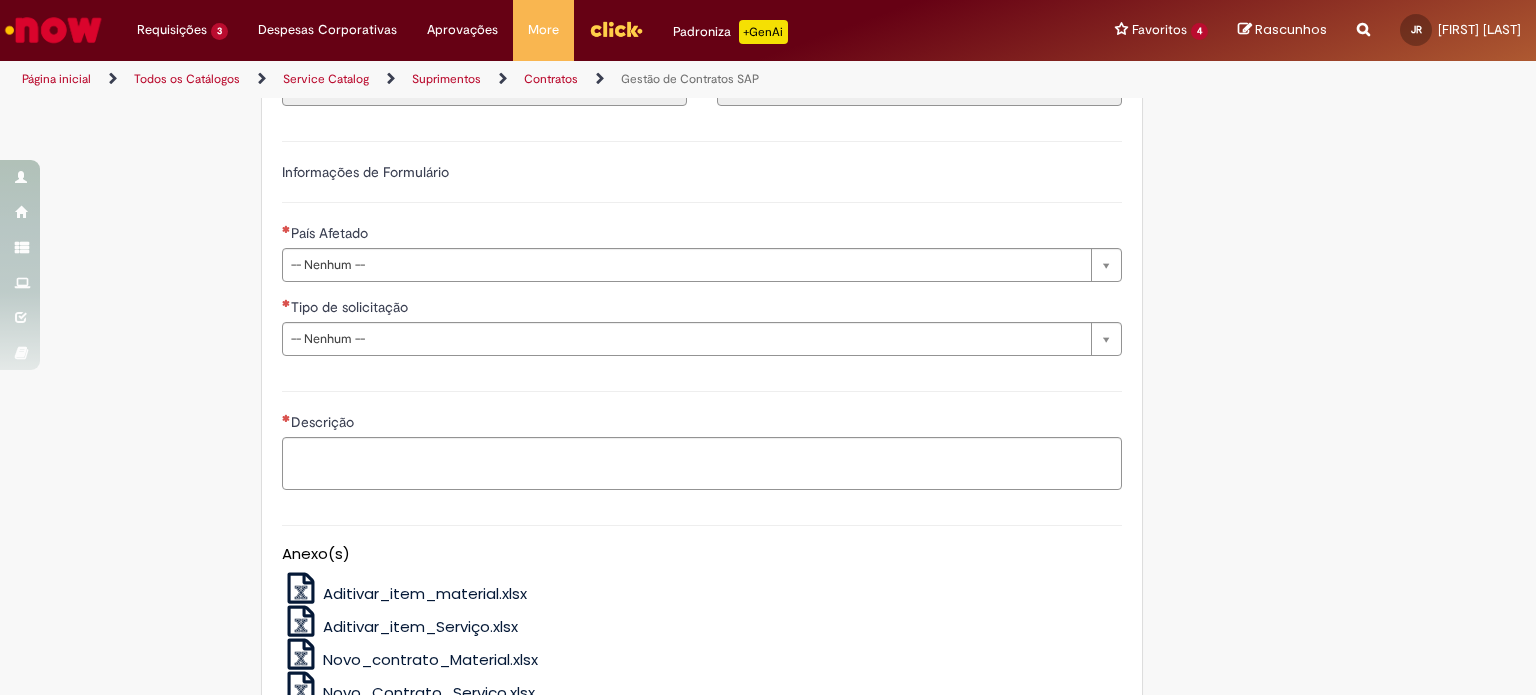 scroll, scrollTop: 0, scrollLeft: 0, axis: both 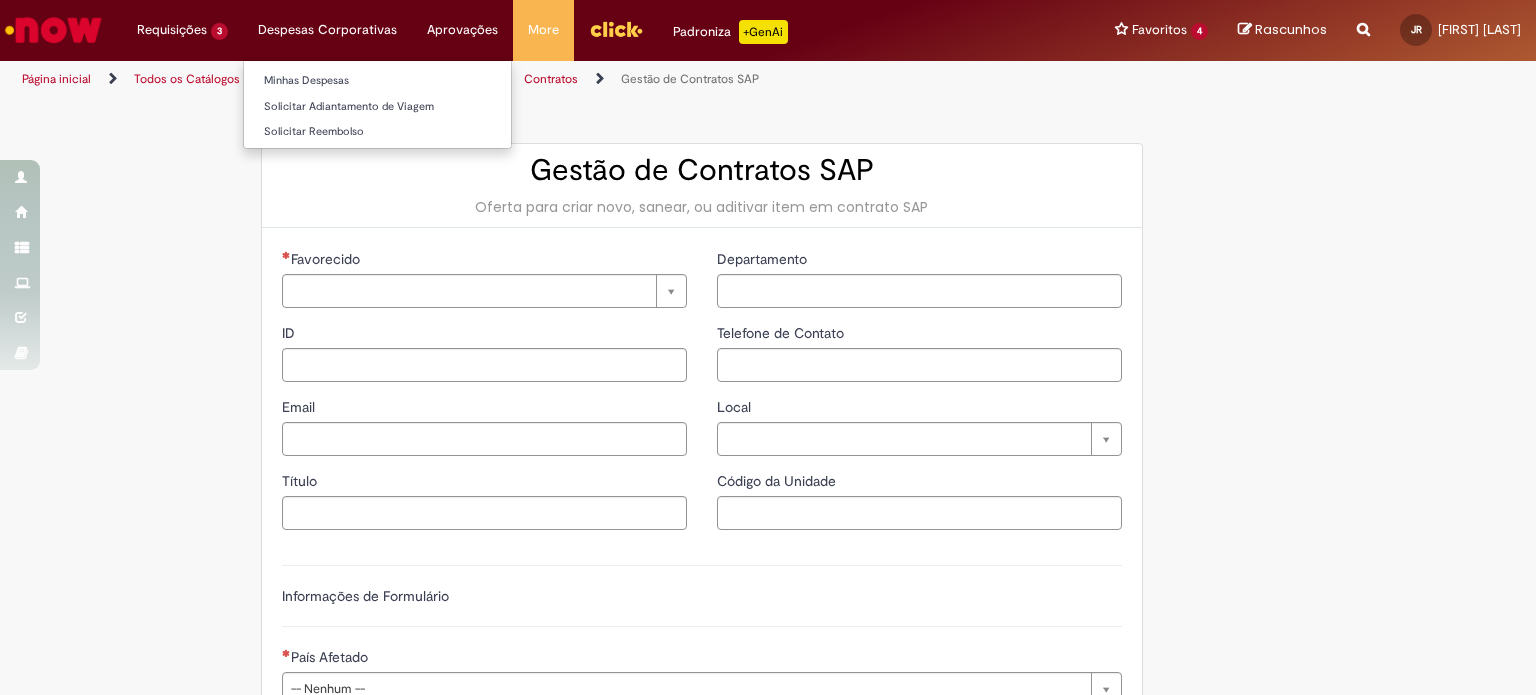 type on "********" 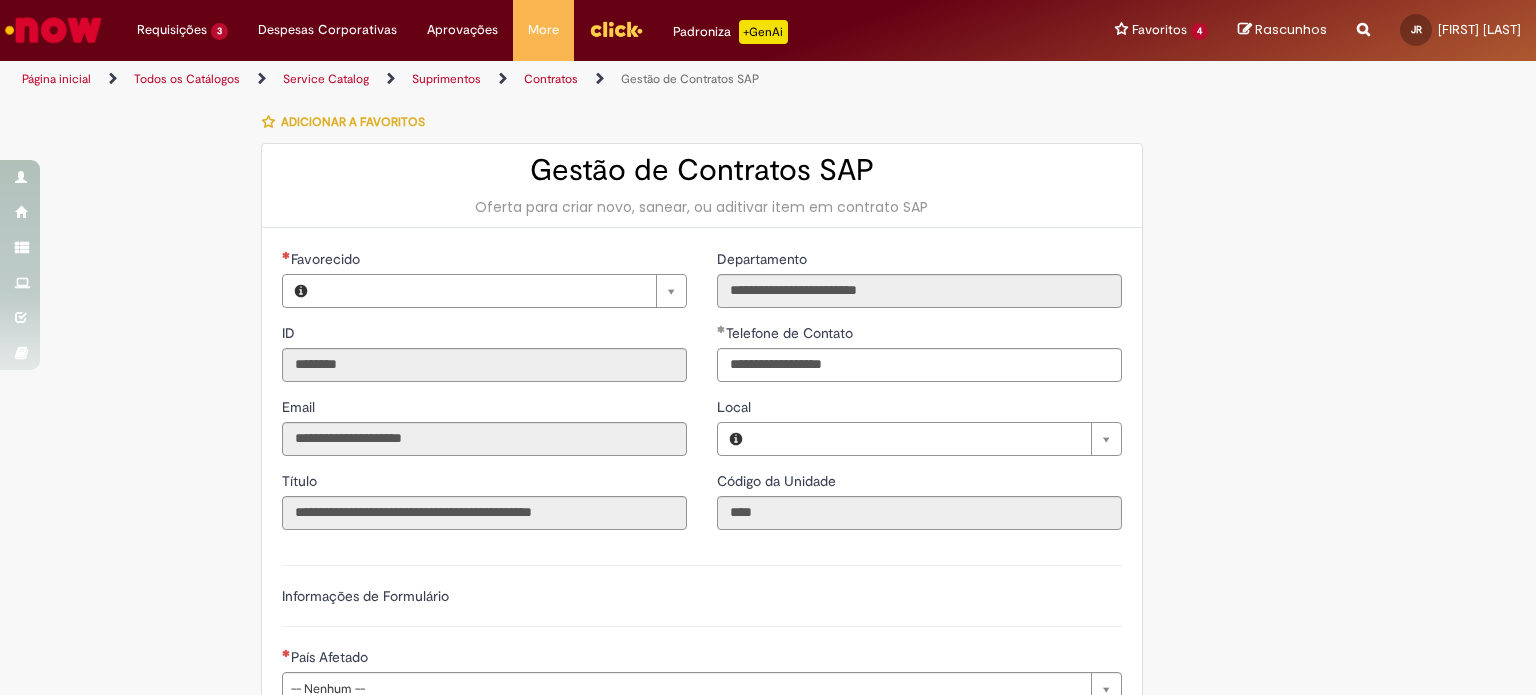 type on "**********" 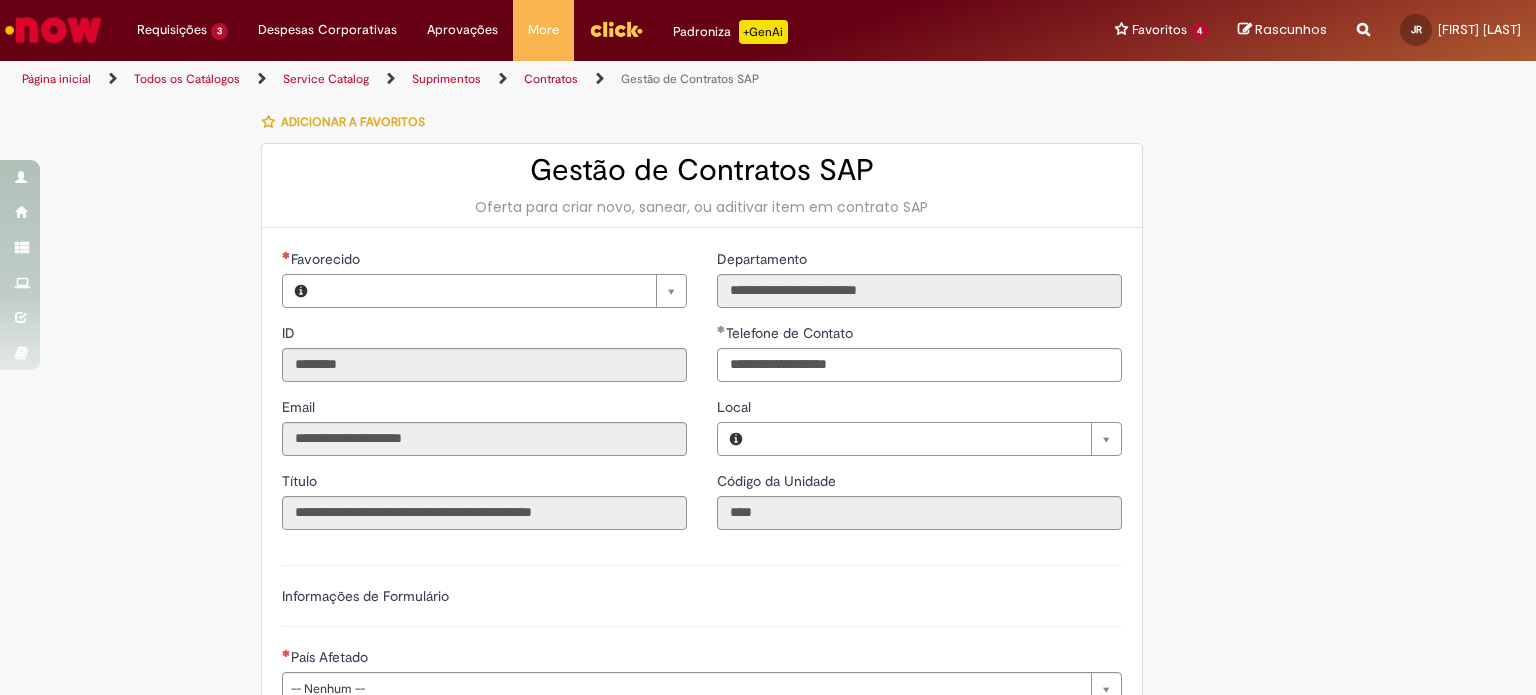 type on "**********" 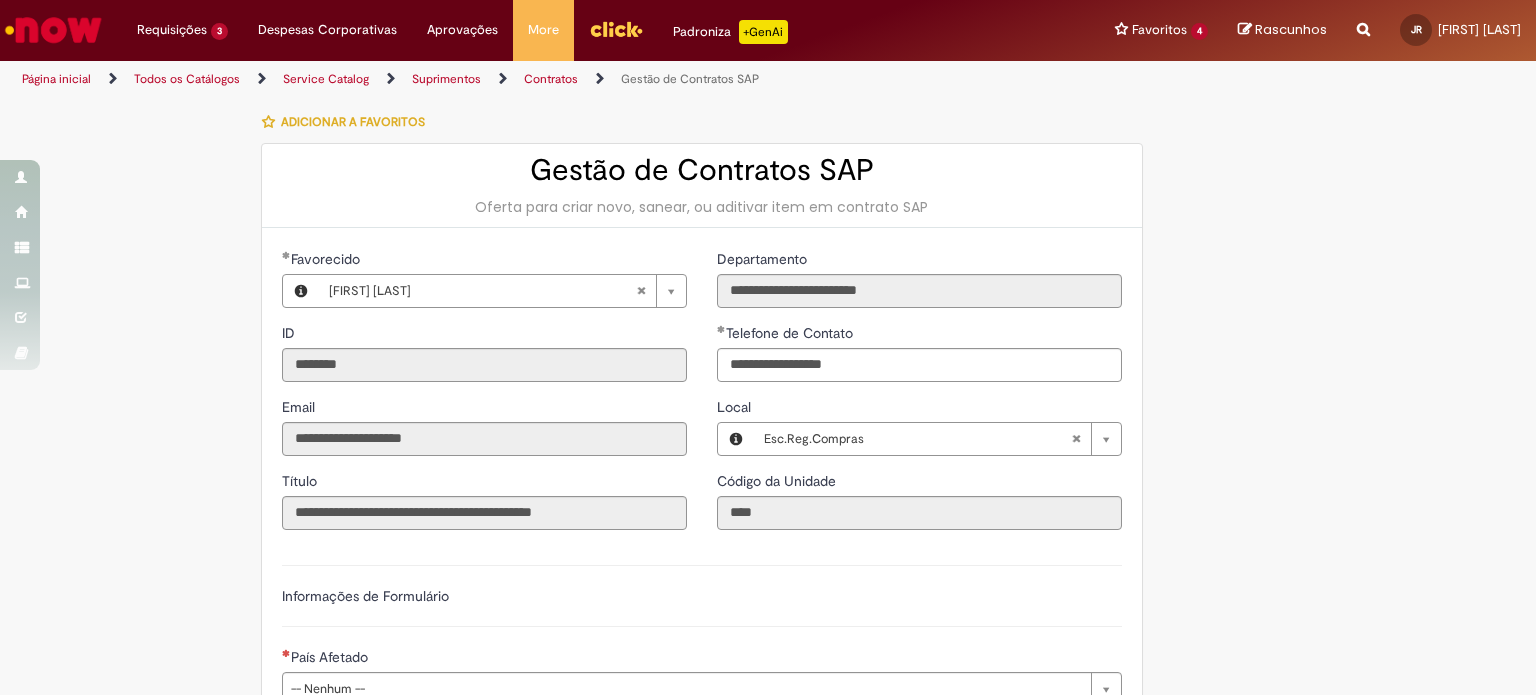 type on "**********" 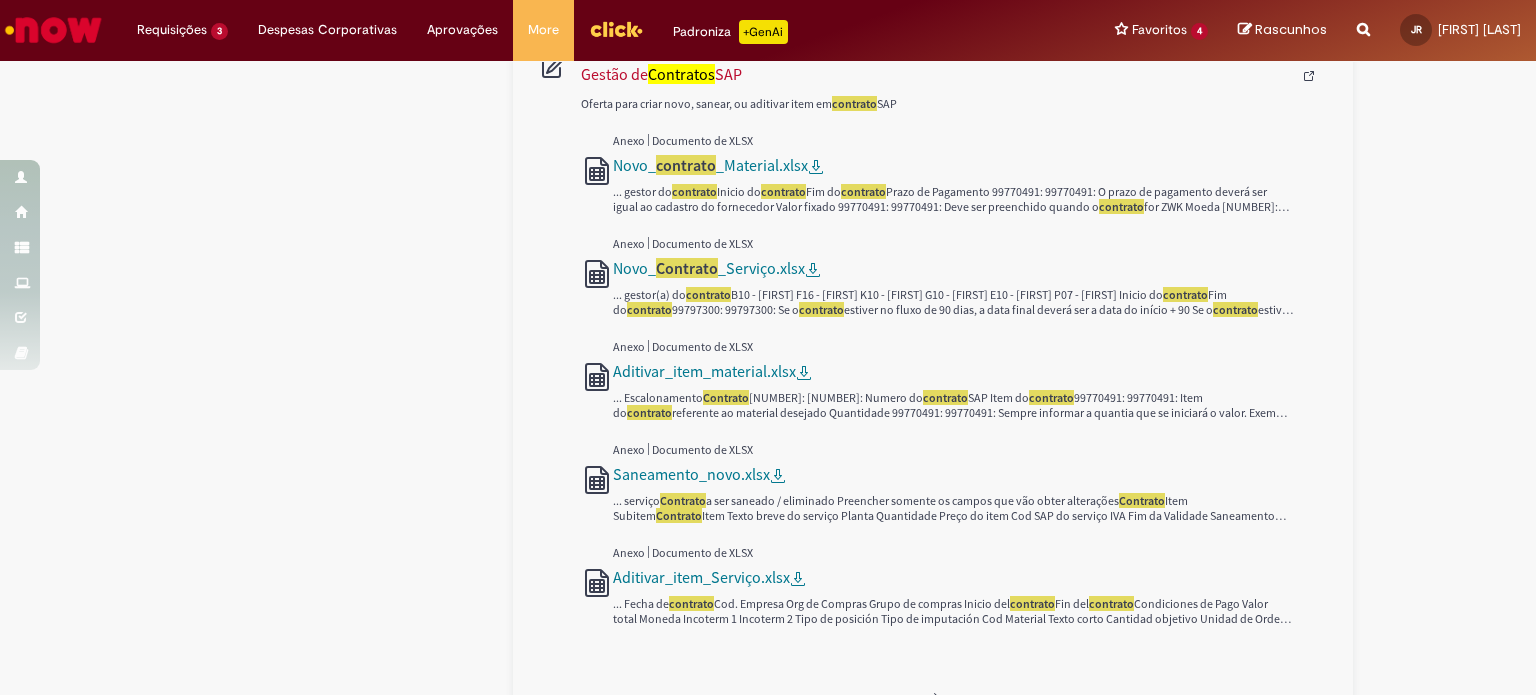 scroll, scrollTop: 1968, scrollLeft: 0, axis: vertical 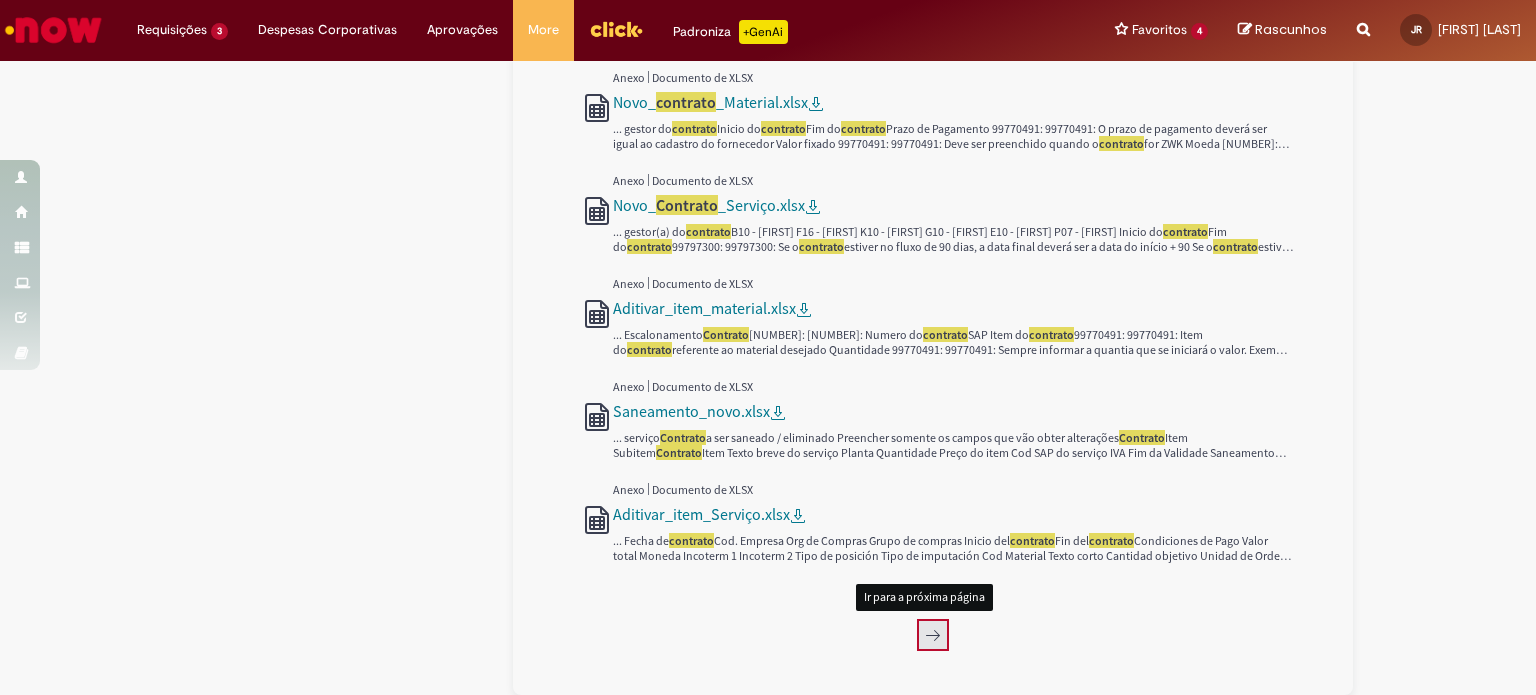 click 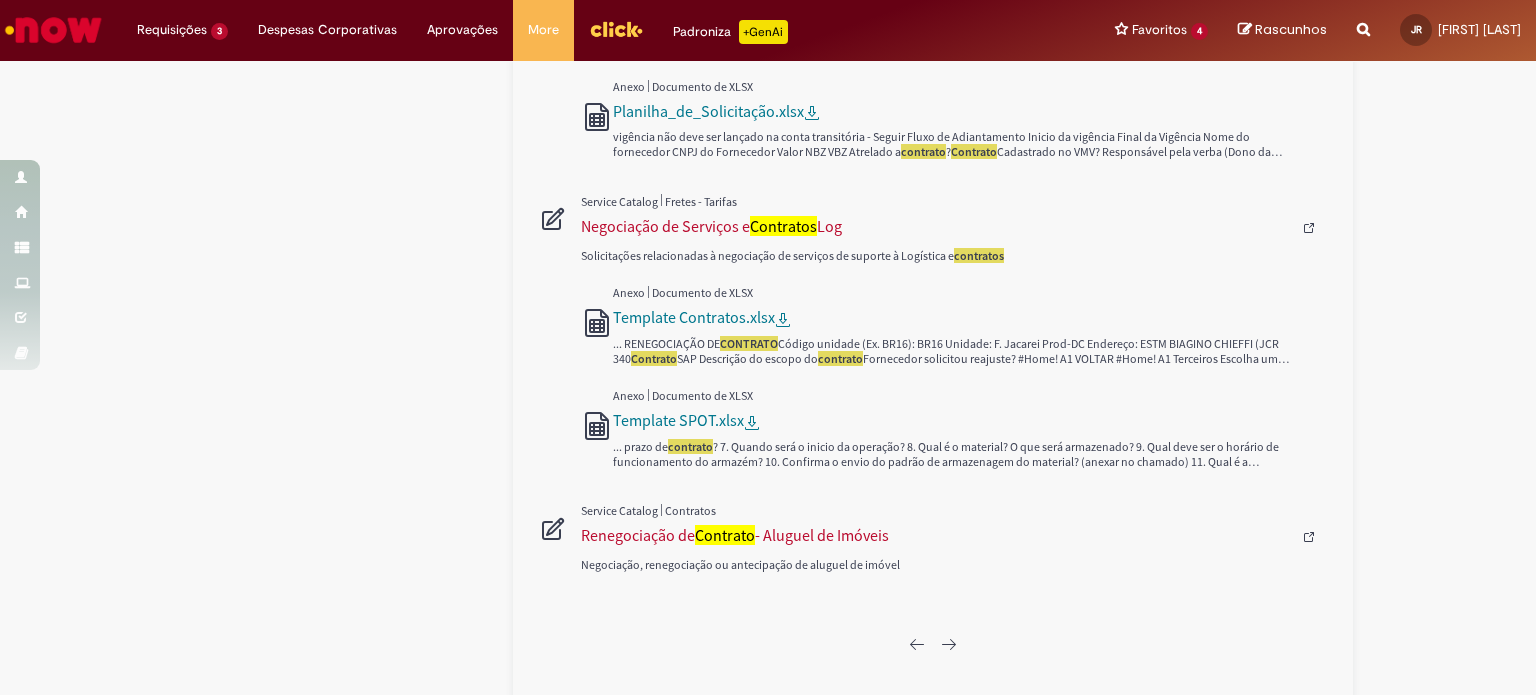 scroll, scrollTop: 1230, scrollLeft: 0, axis: vertical 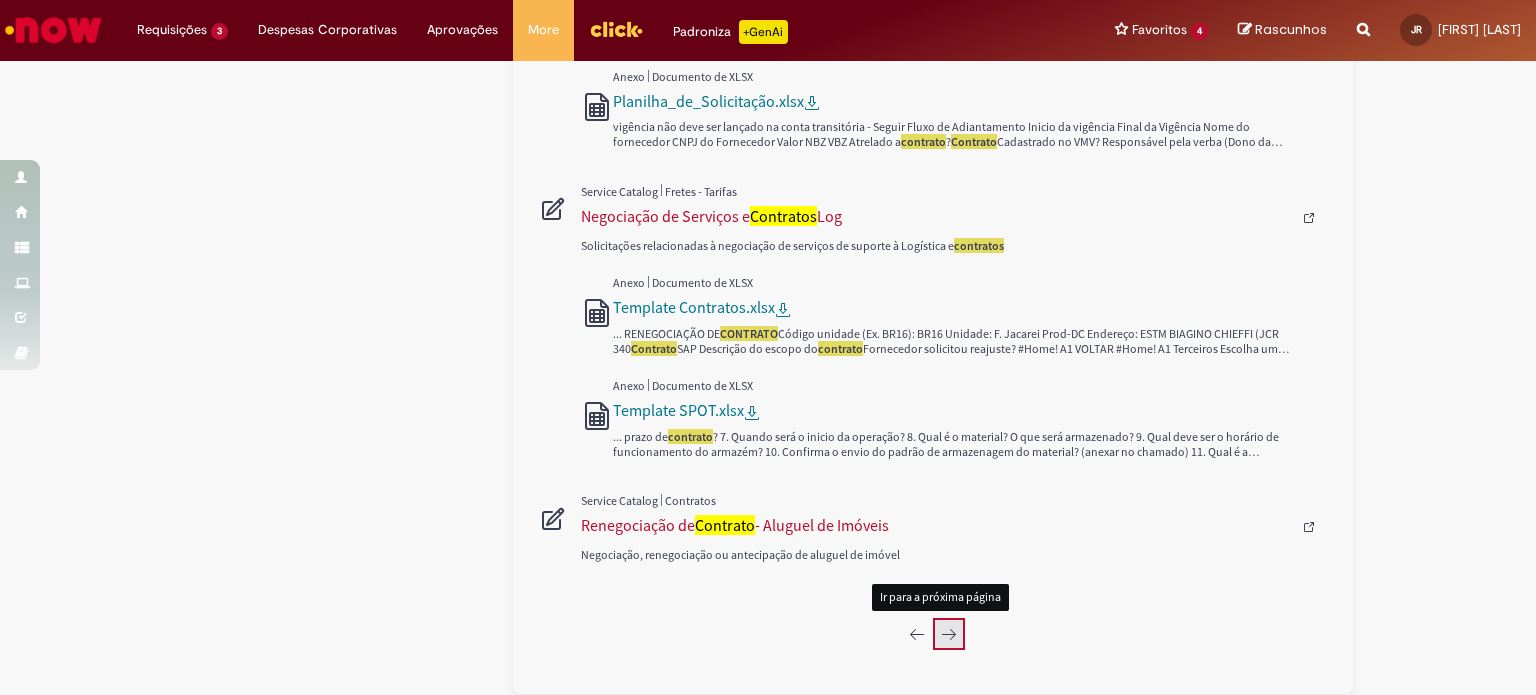 click at bounding box center [949, 634] 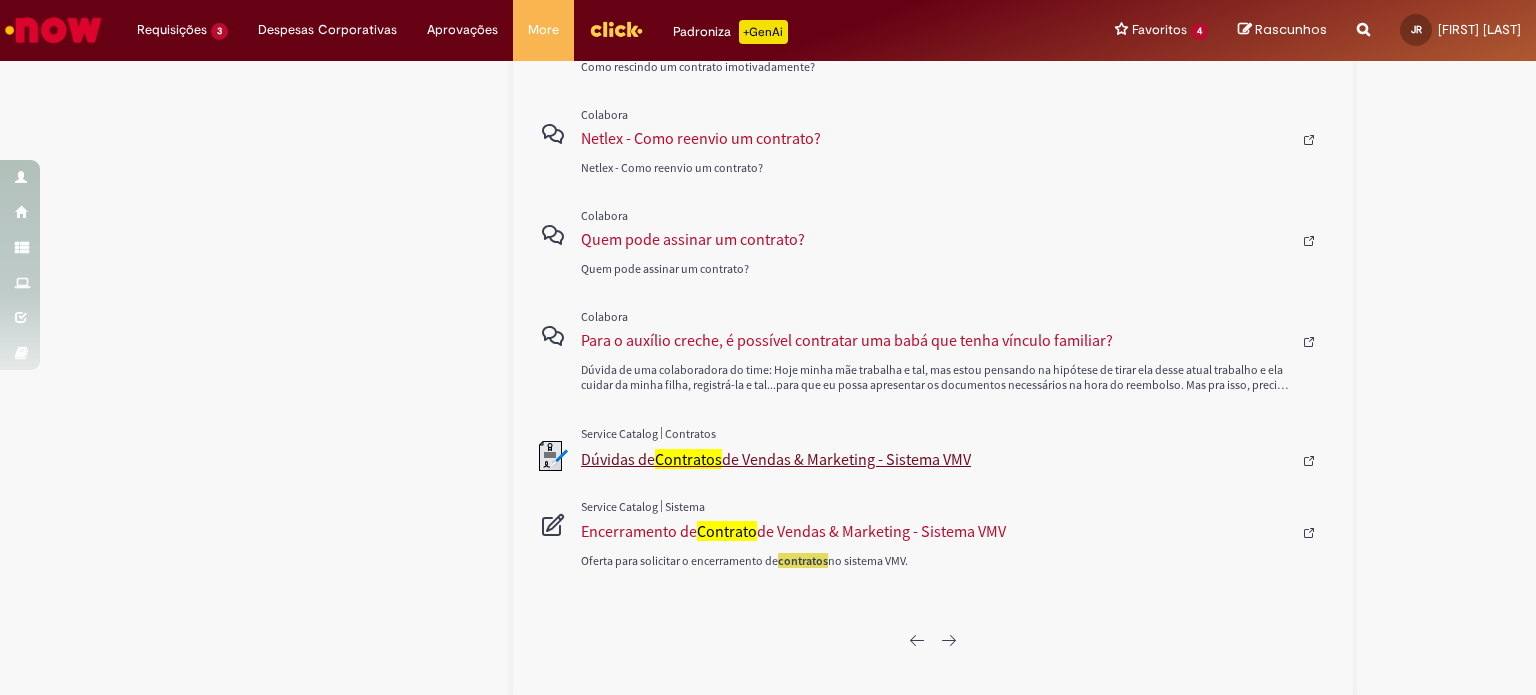 scroll, scrollTop: 924, scrollLeft: 0, axis: vertical 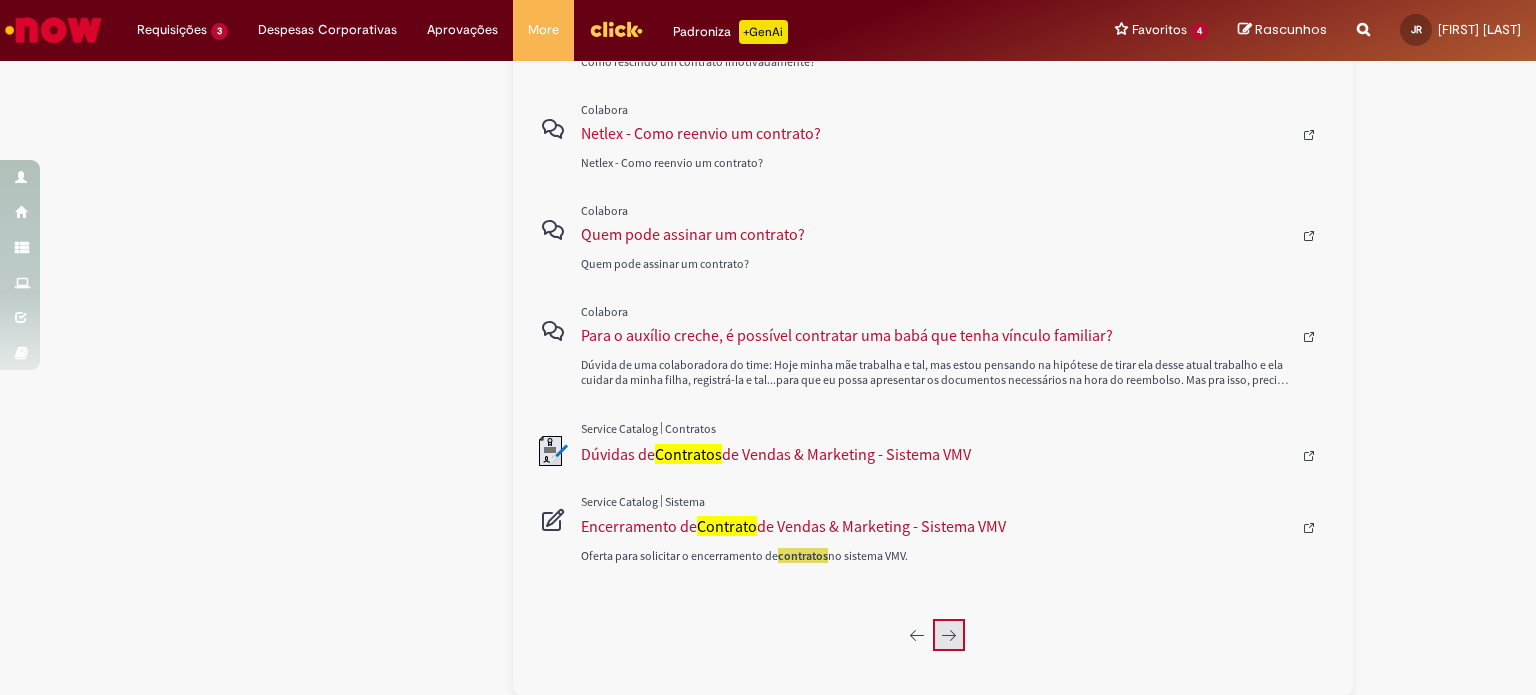 click at bounding box center [949, 635] 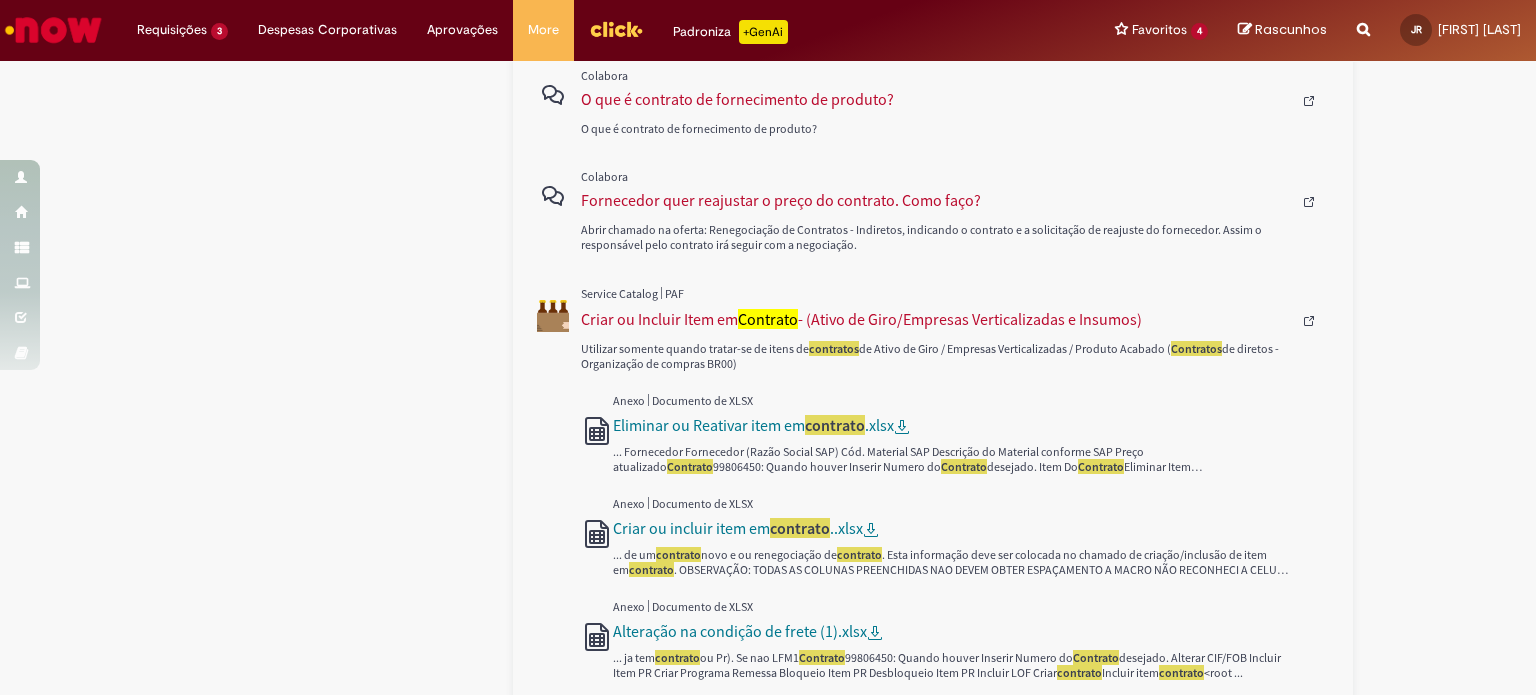 scroll, scrollTop: 1236, scrollLeft: 0, axis: vertical 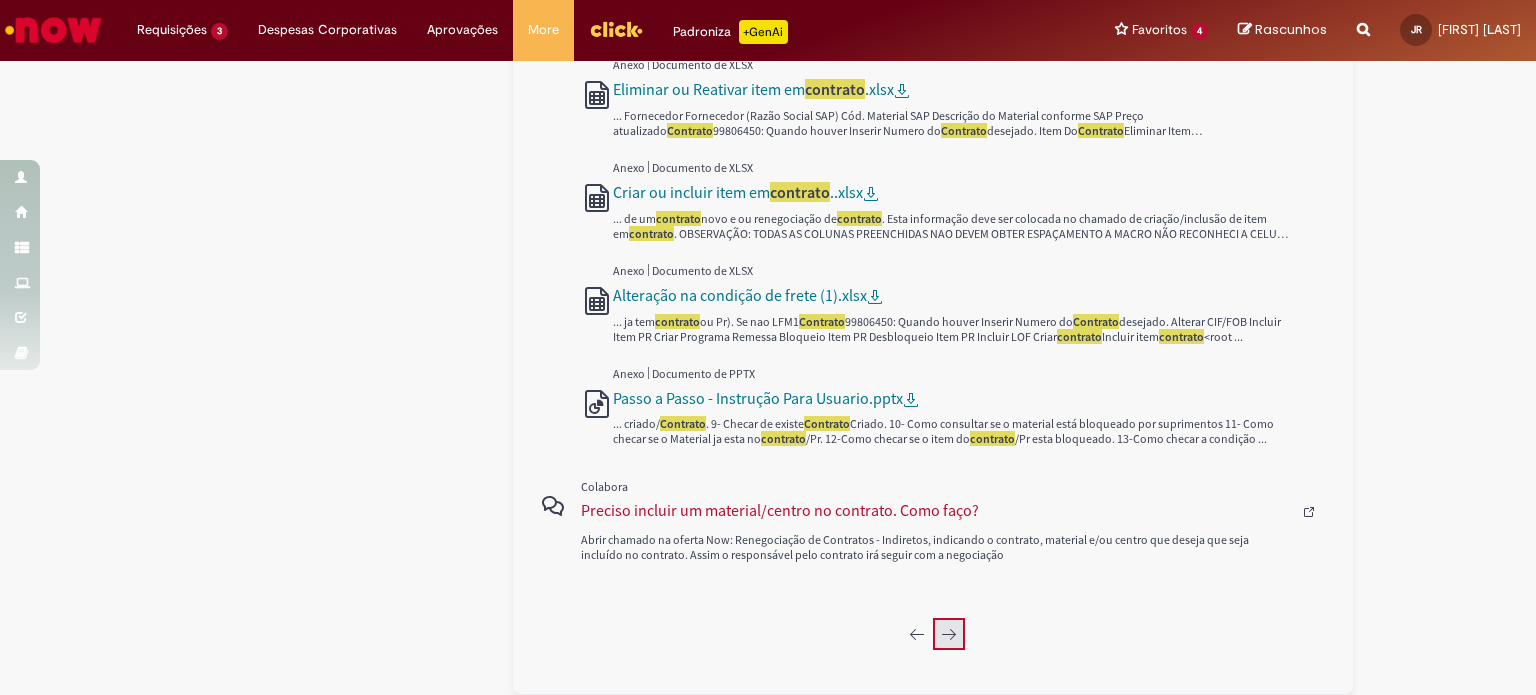 click 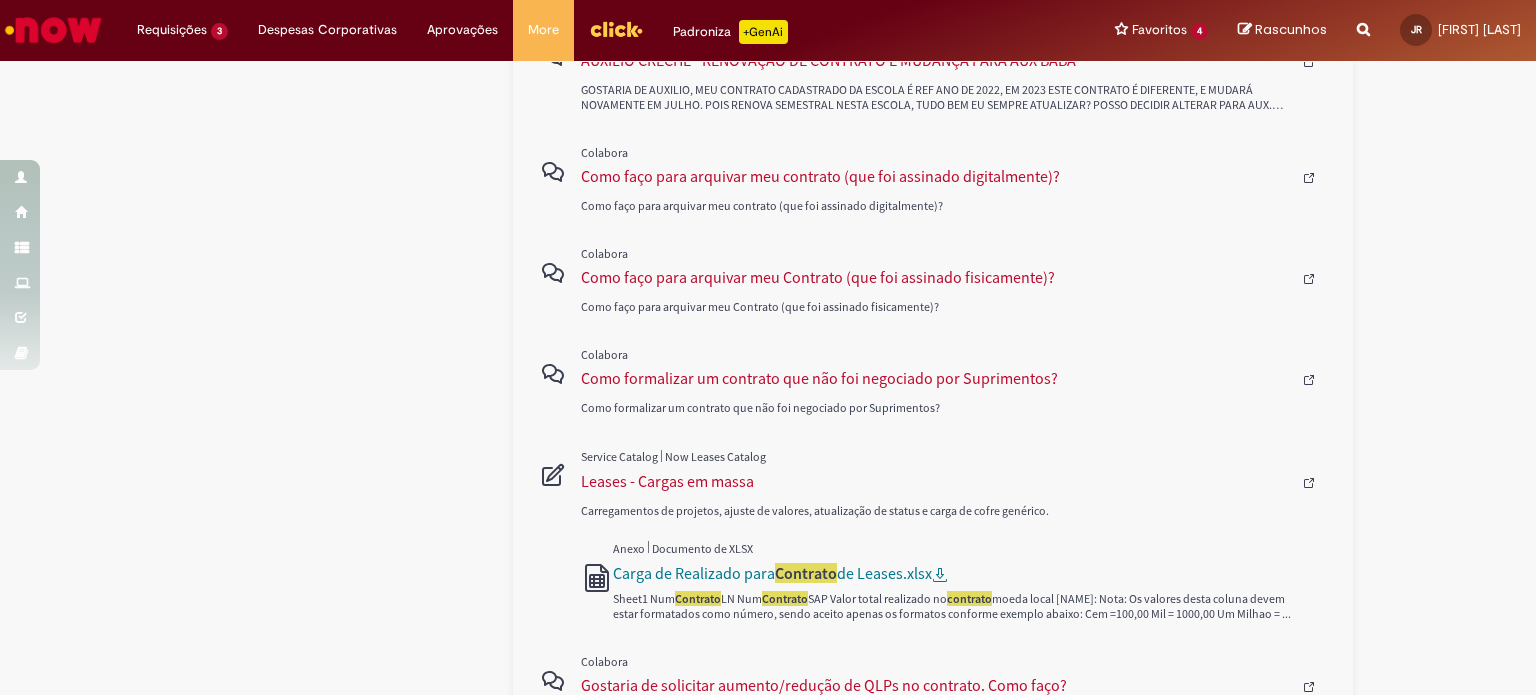 scroll, scrollTop: 1352, scrollLeft: 0, axis: vertical 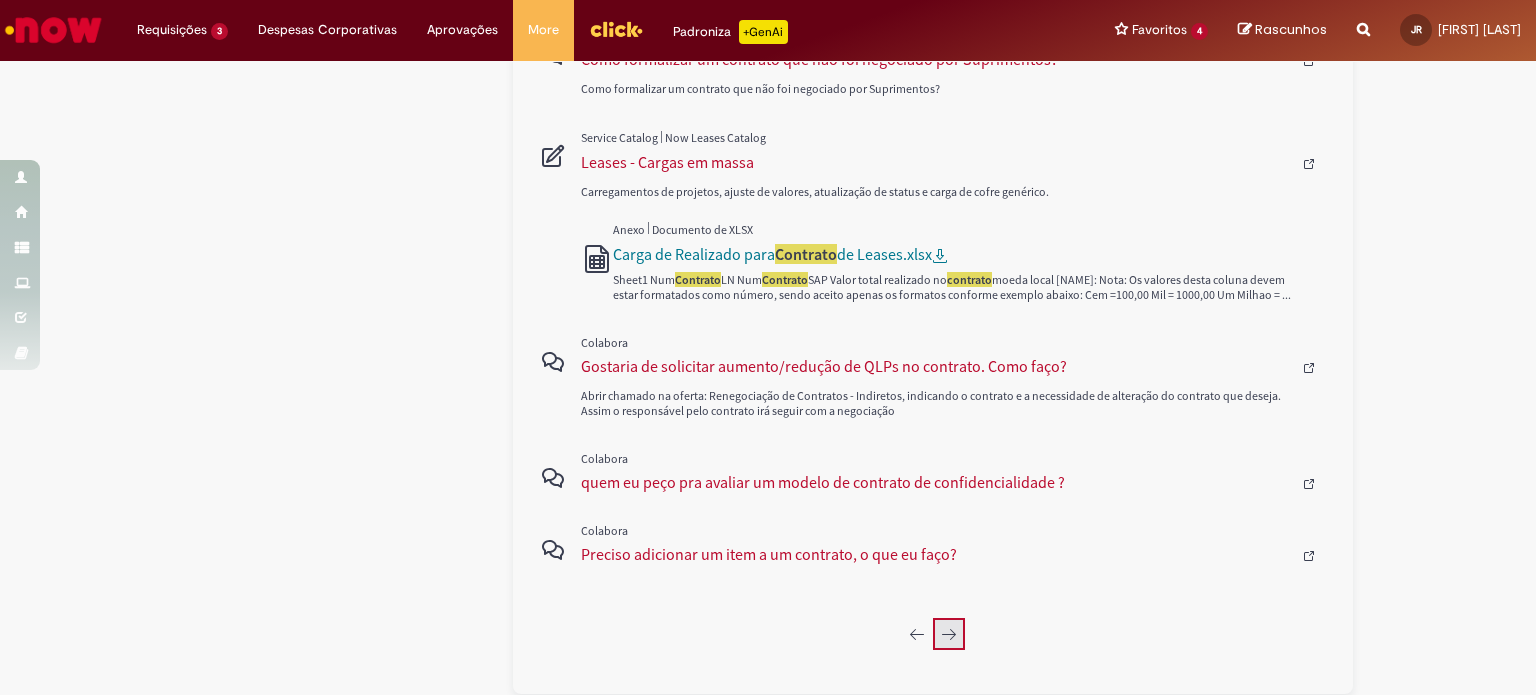 click at bounding box center (949, 634) 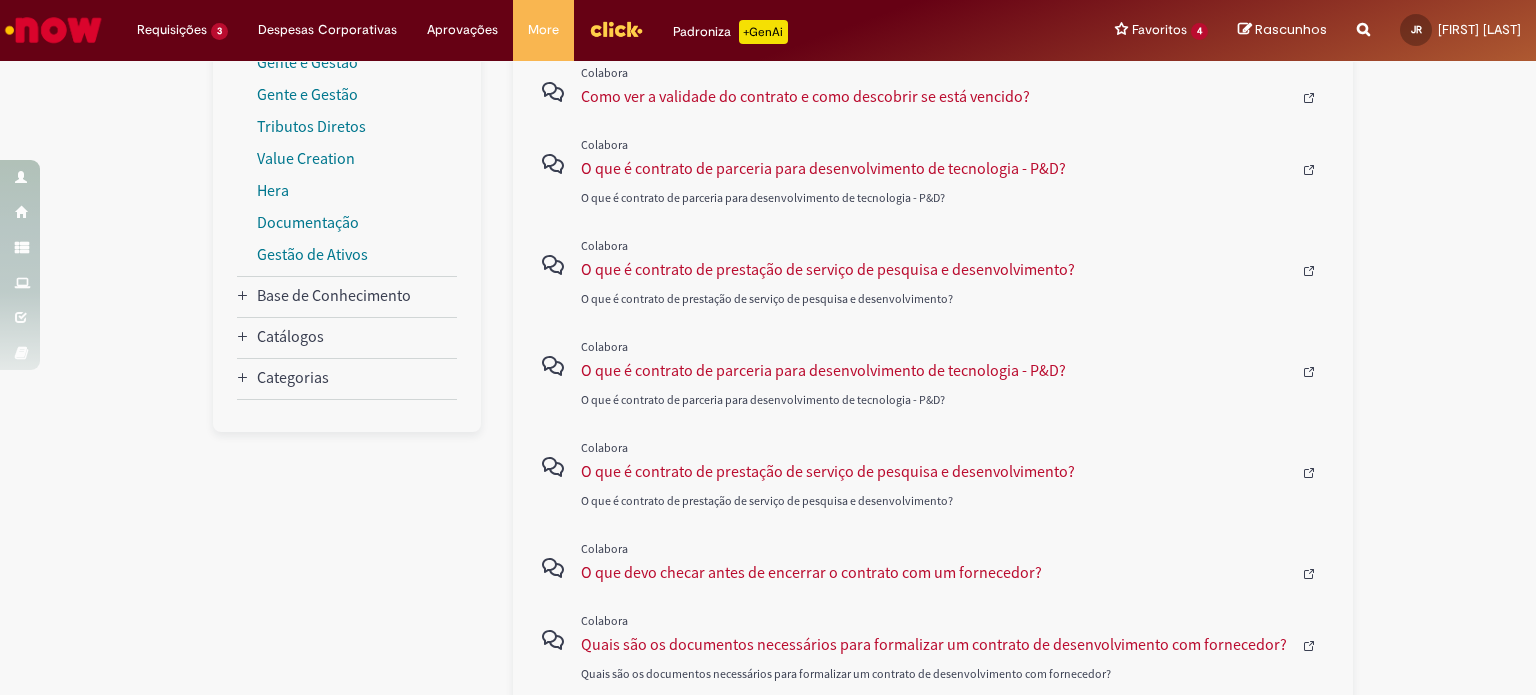 scroll, scrollTop: 673, scrollLeft: 0, axis: vertical 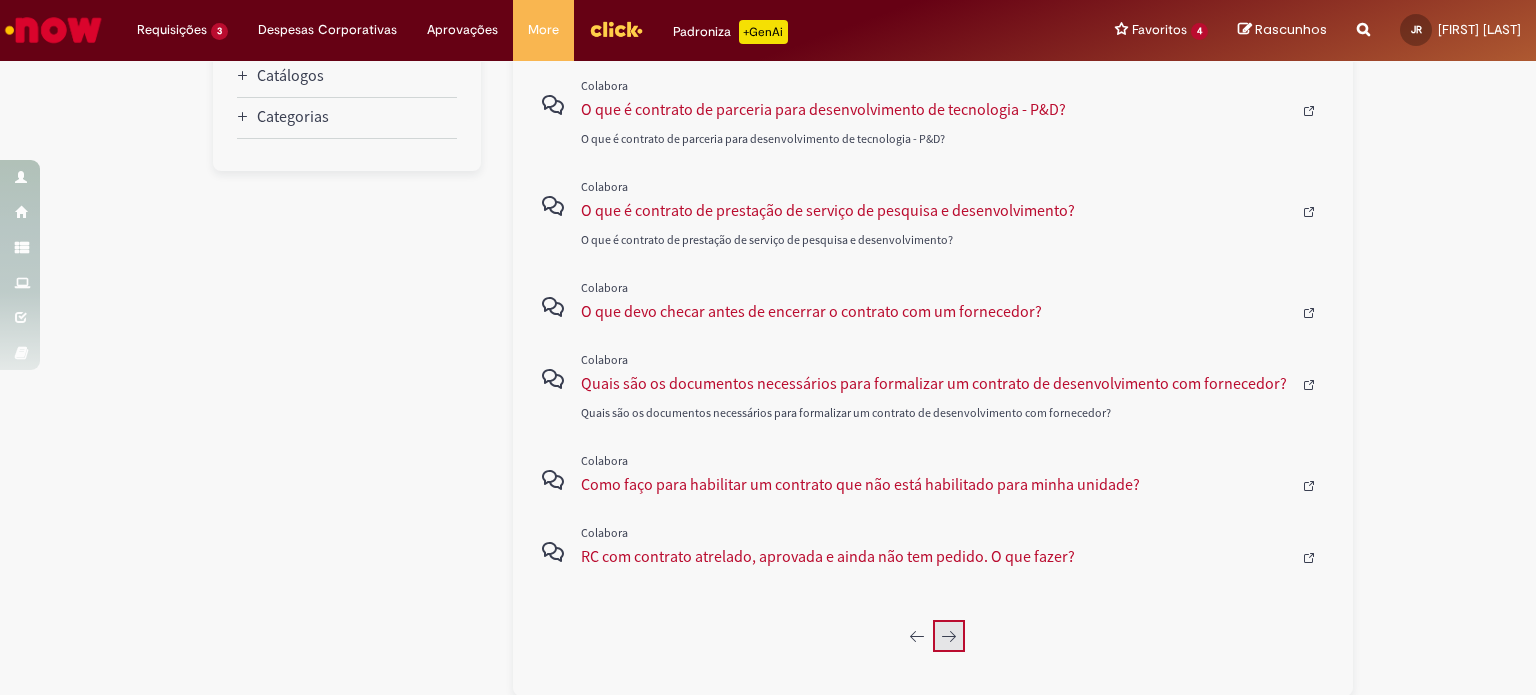 click at bounding box center [949, 636] 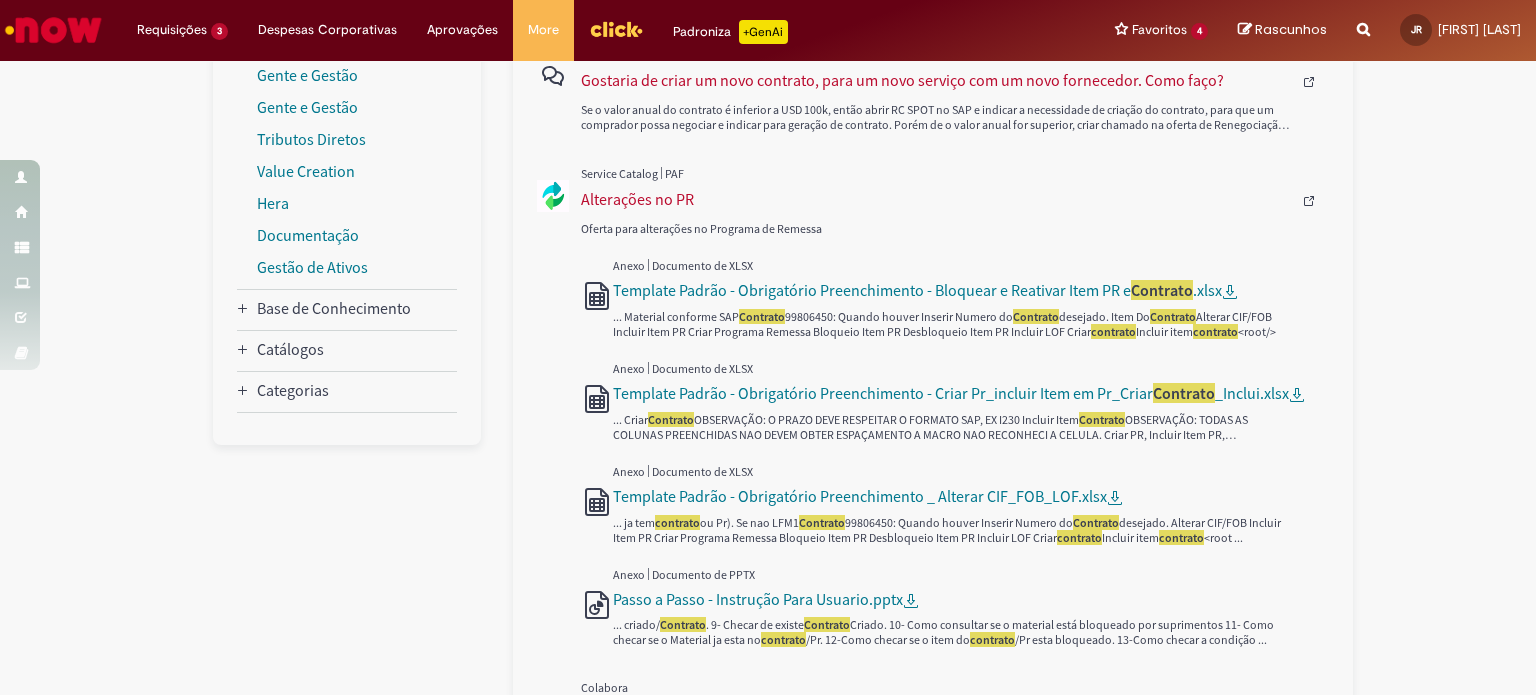 scroll, scrollTop: 673, scrollLeft: 0, axis: vertical 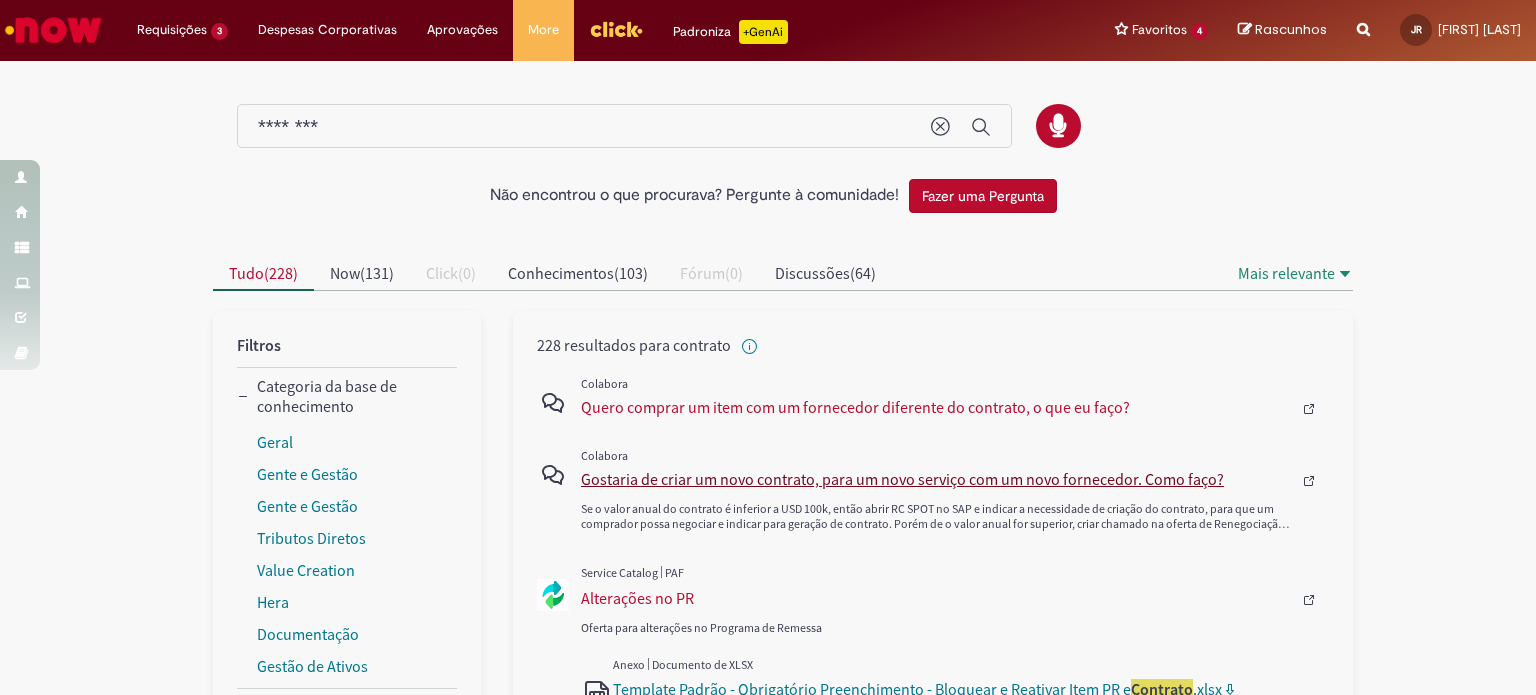 click on "Gostaria de criar um novo contrato, para um novo serviço com um novo fornecedor. Como faço?" at bounding box center [936, 479] 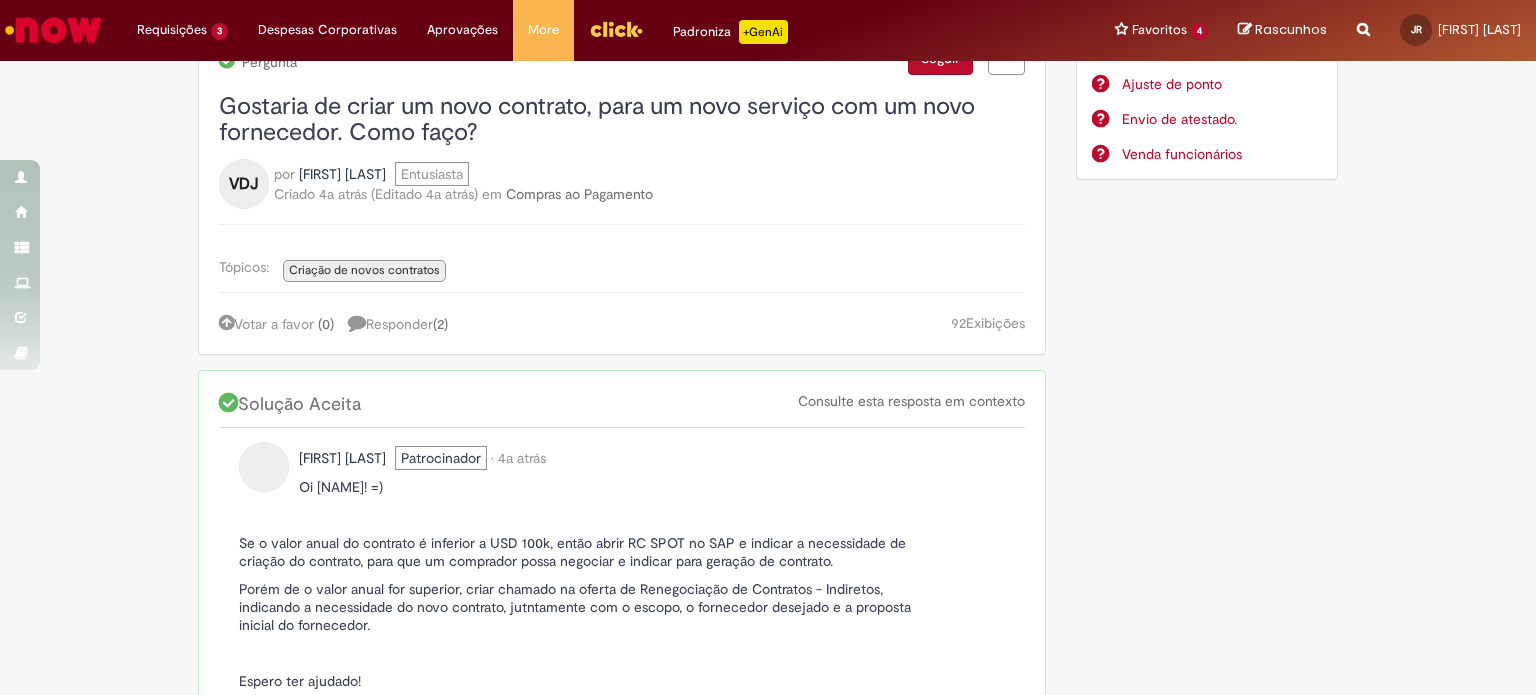 scroll, scrollTop: 0, scrollLeft: 0, axis: both 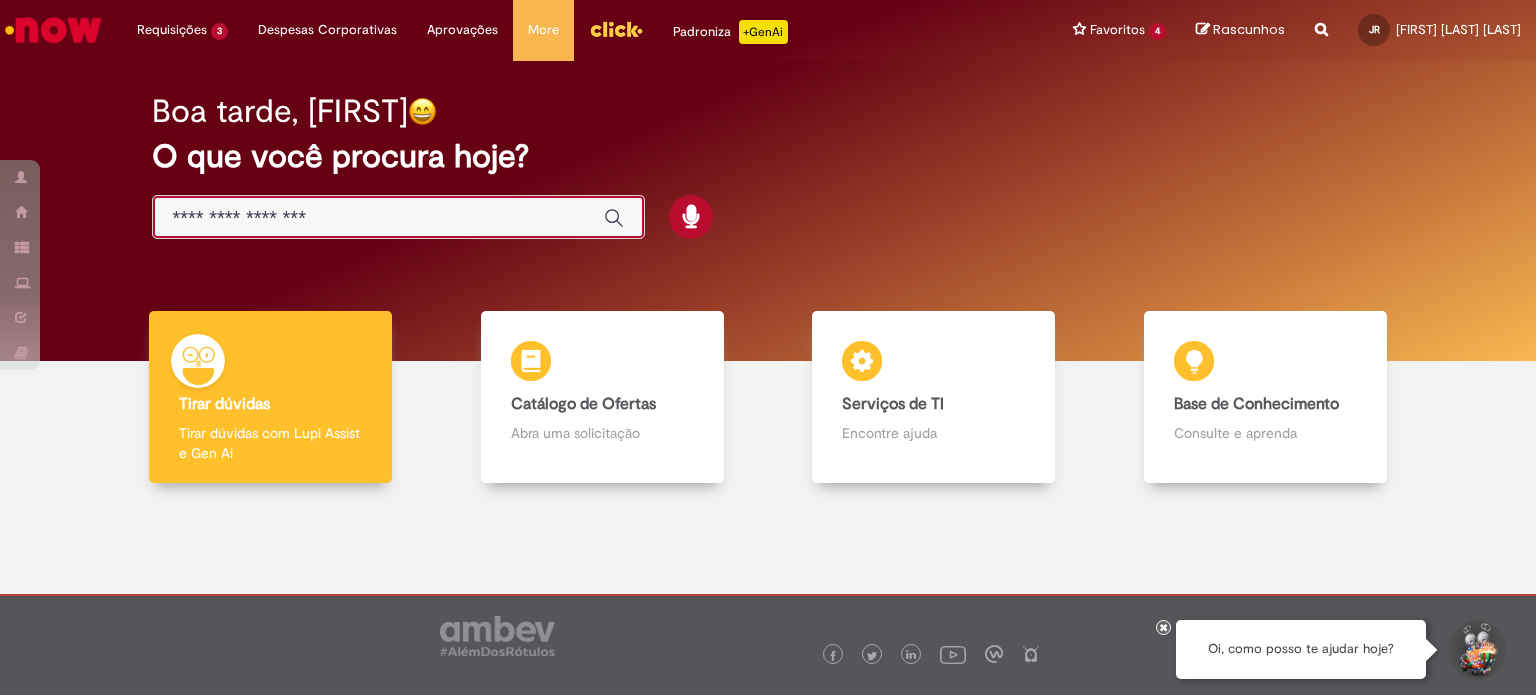 click at bounding box center [378, 218] 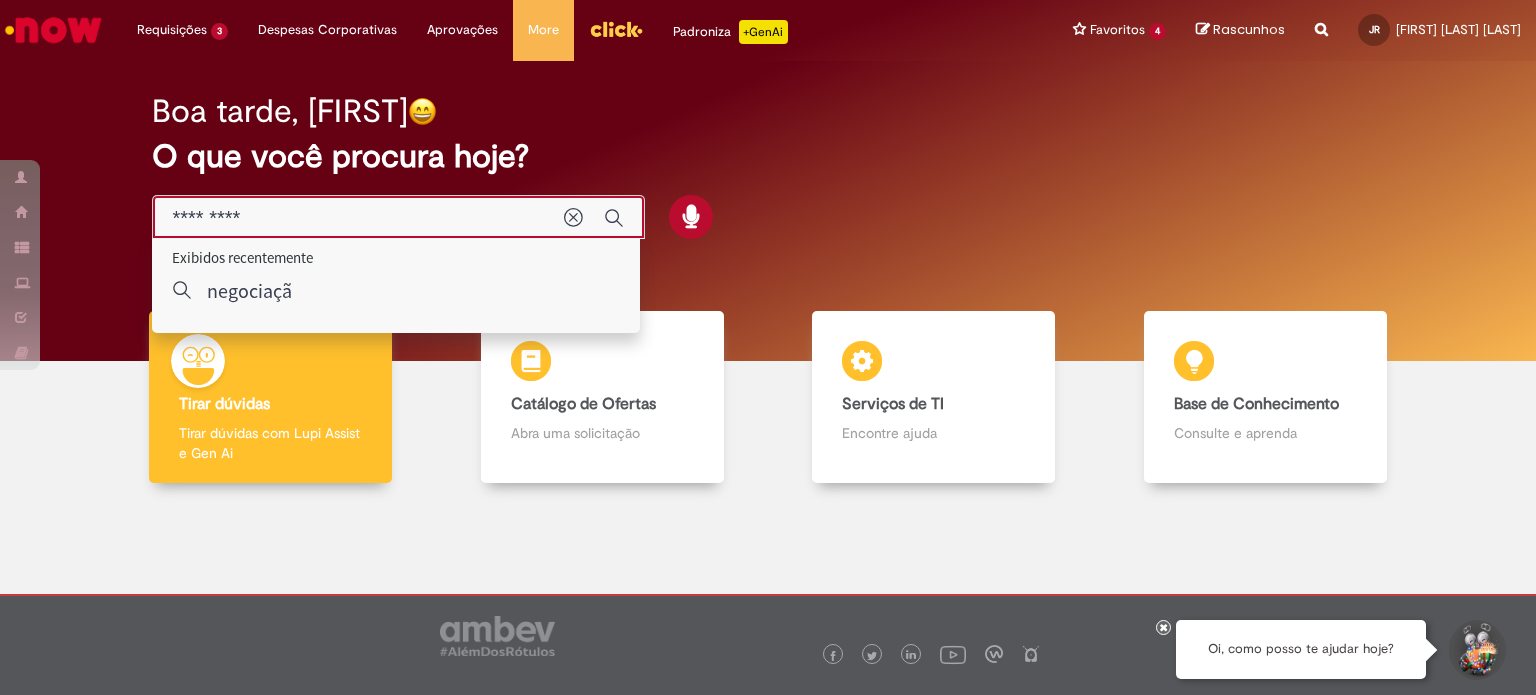 type on "**********" 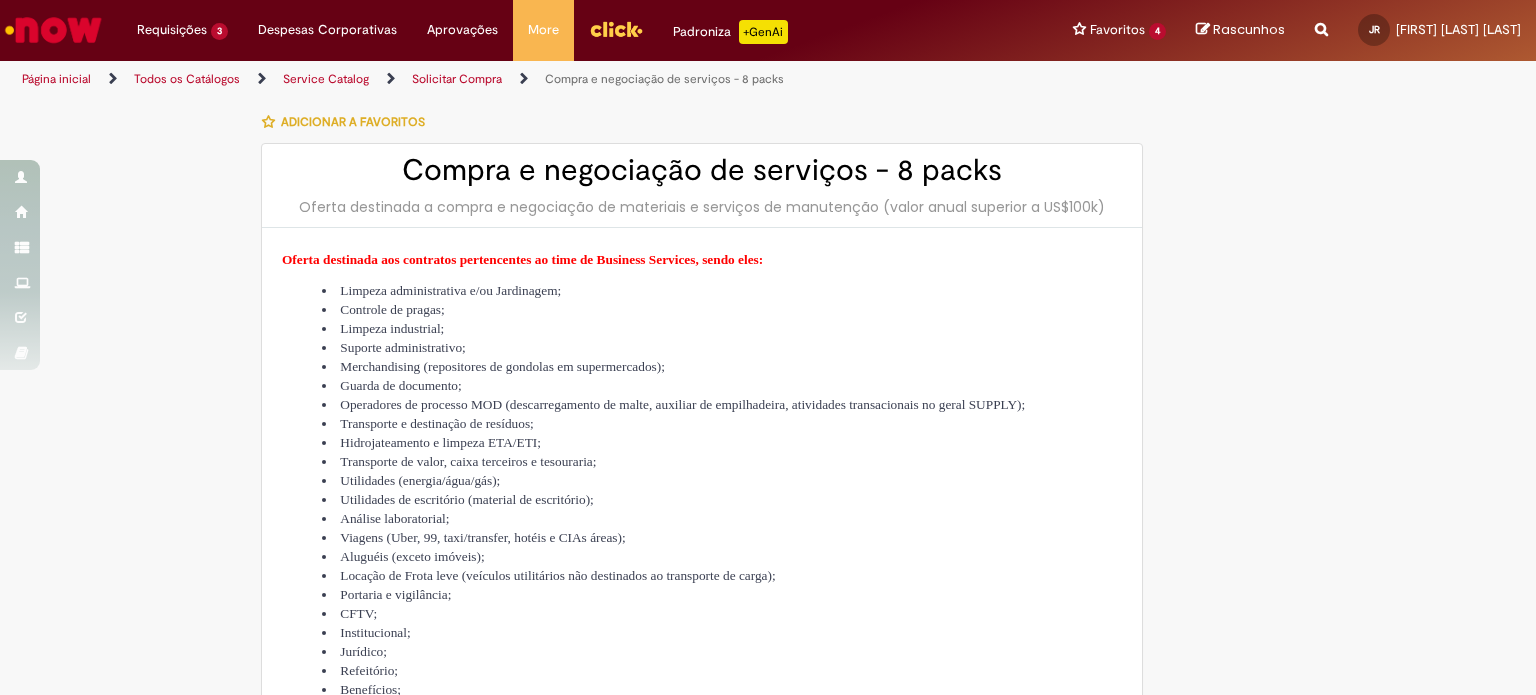 type on "********" 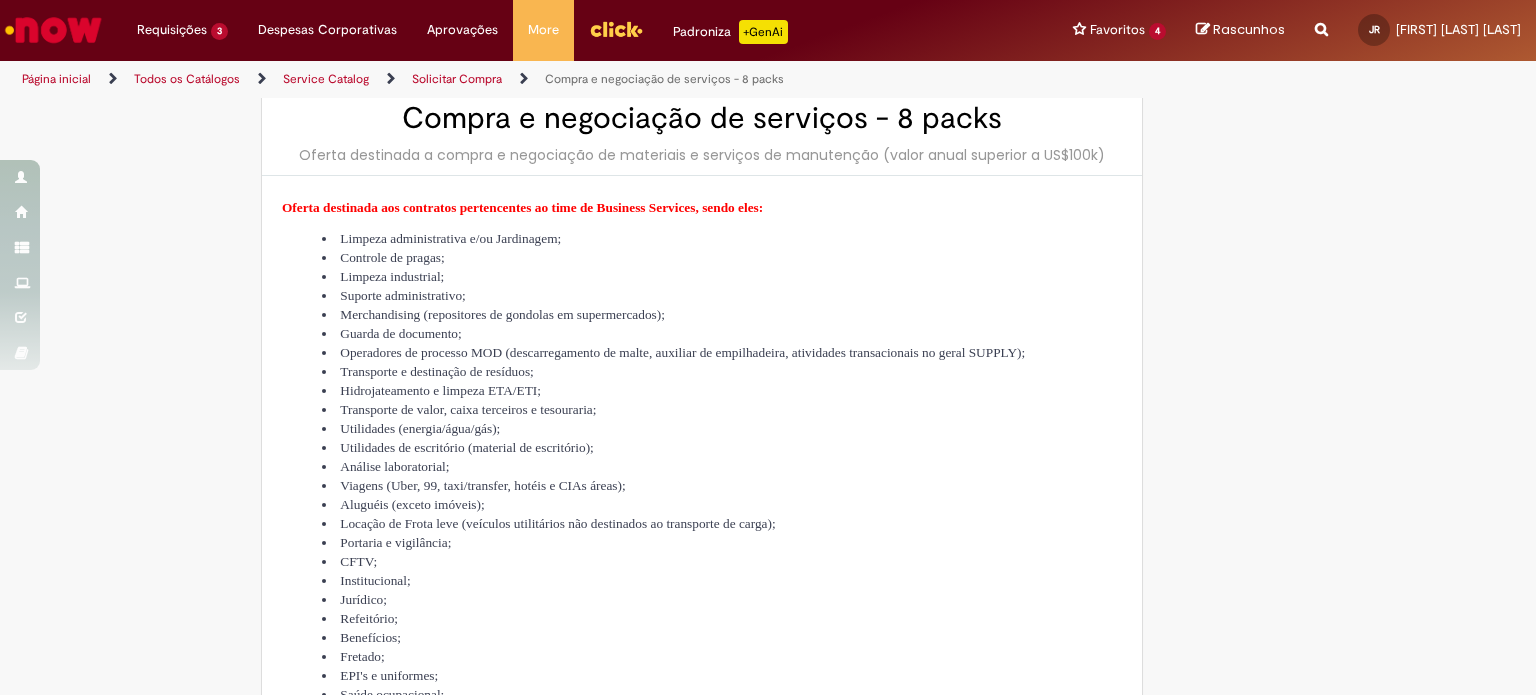 type on "**********" 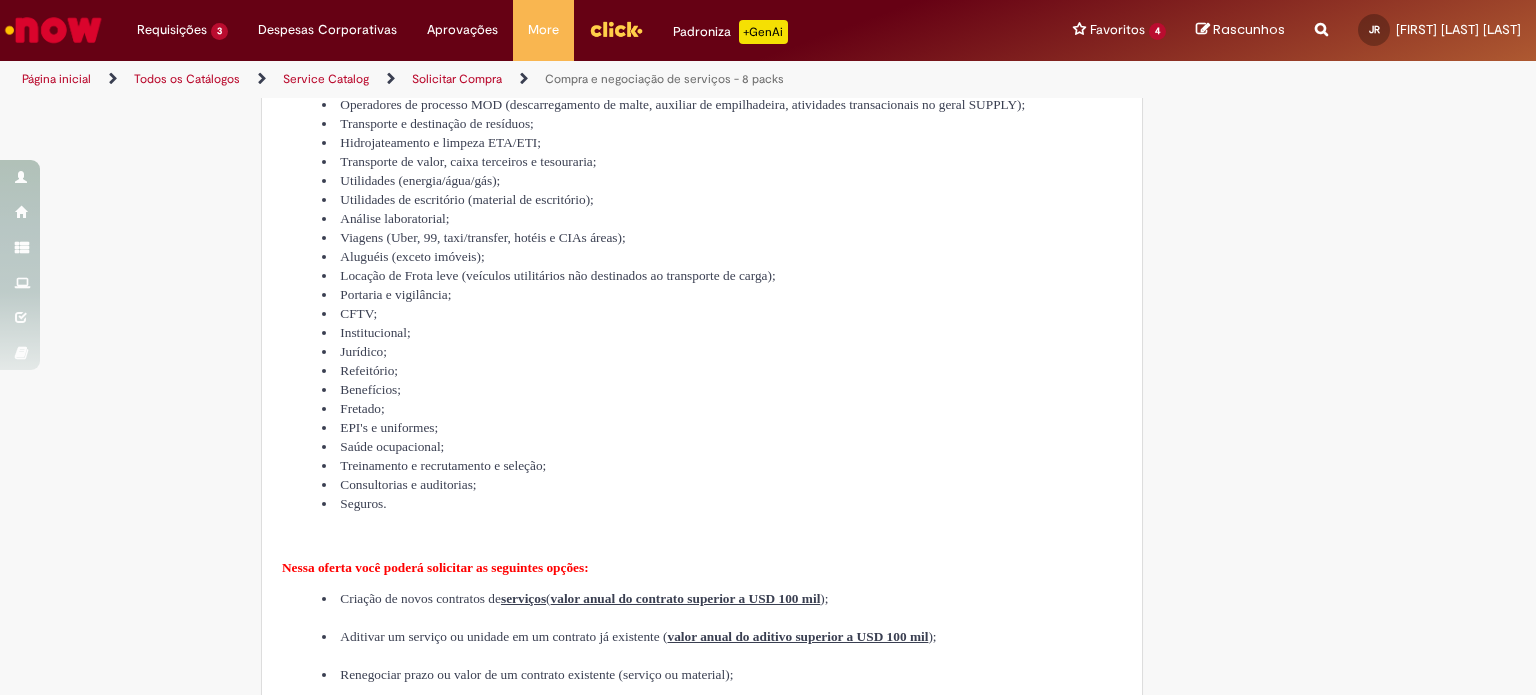 type on "**********" 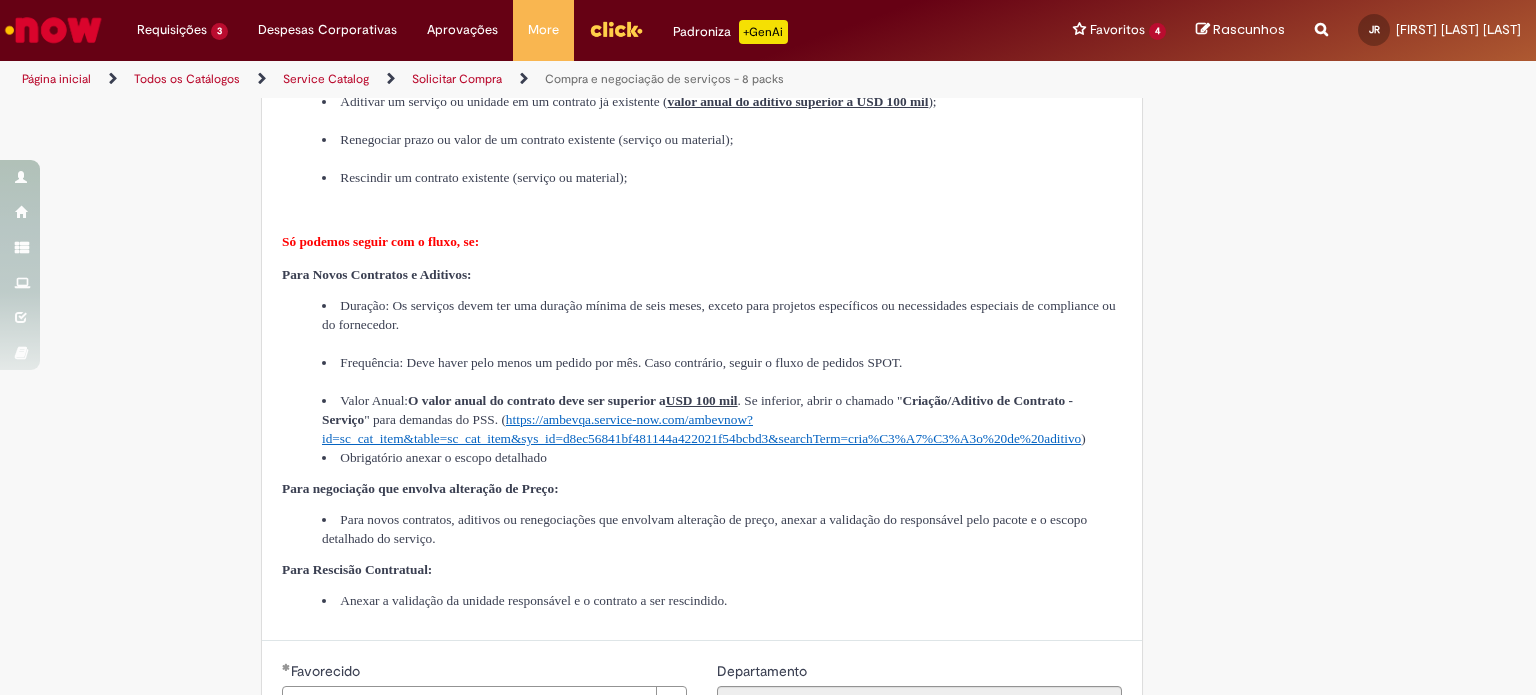 scroll, scrollTop: 900, scrollLeft: 0, axis: vertical 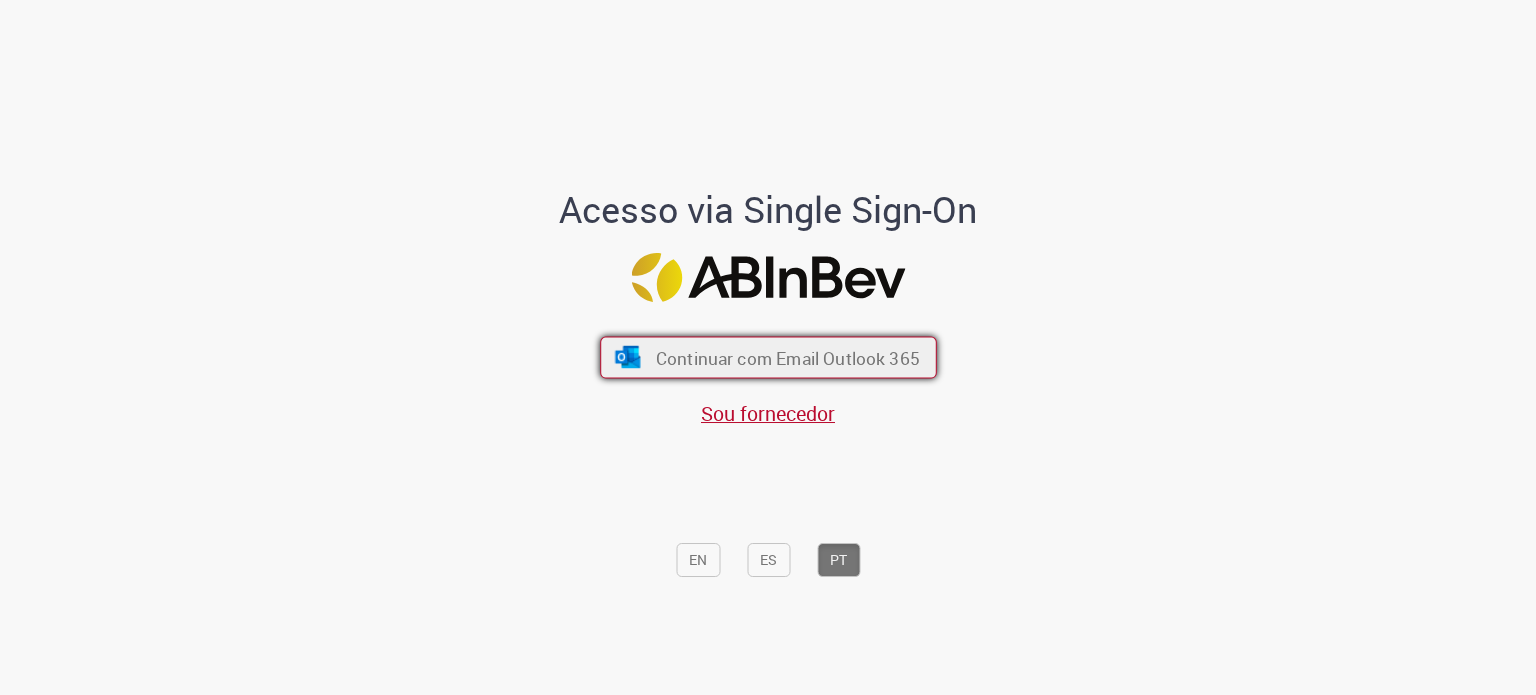 click on "Continuar com Email Outlook 365" at bounding box center [787, 357] 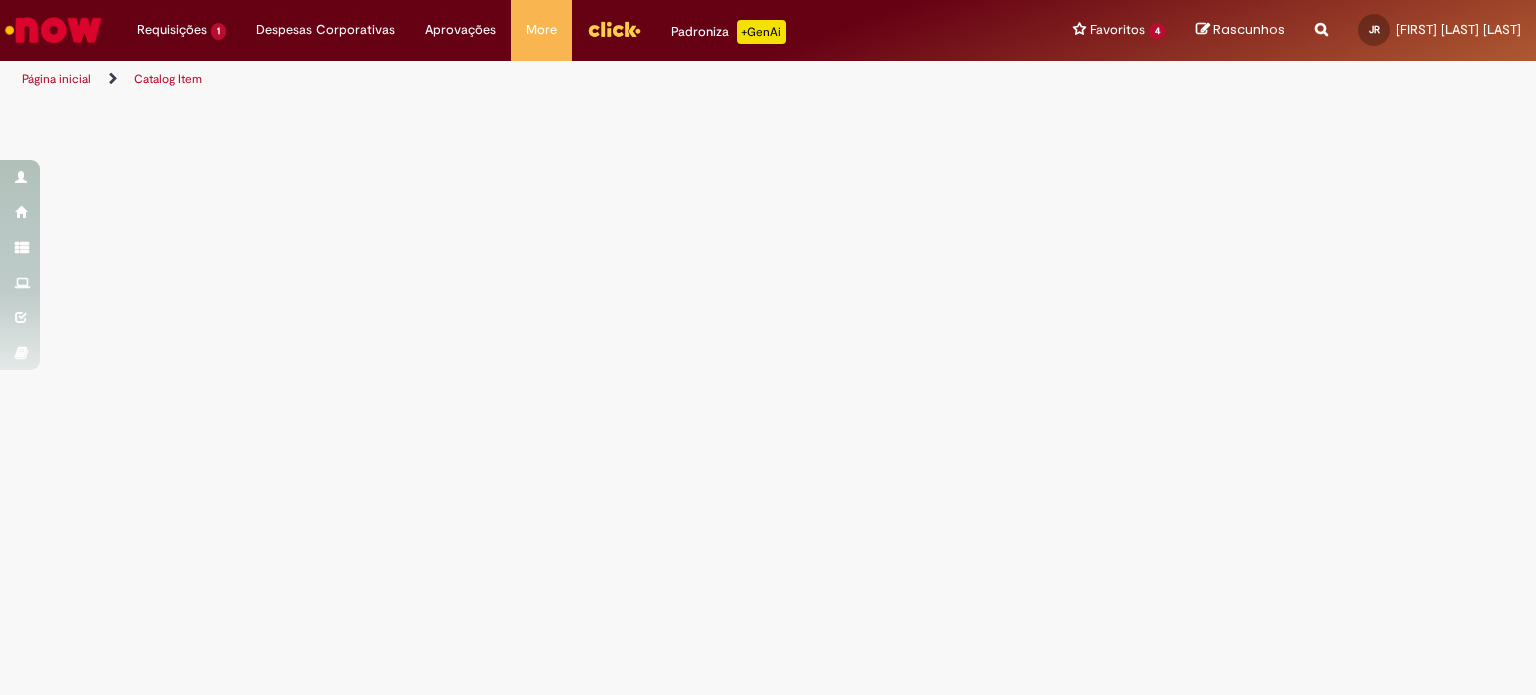 scroll, scrollTop: 0, scrollLeft: 0, axis: both 